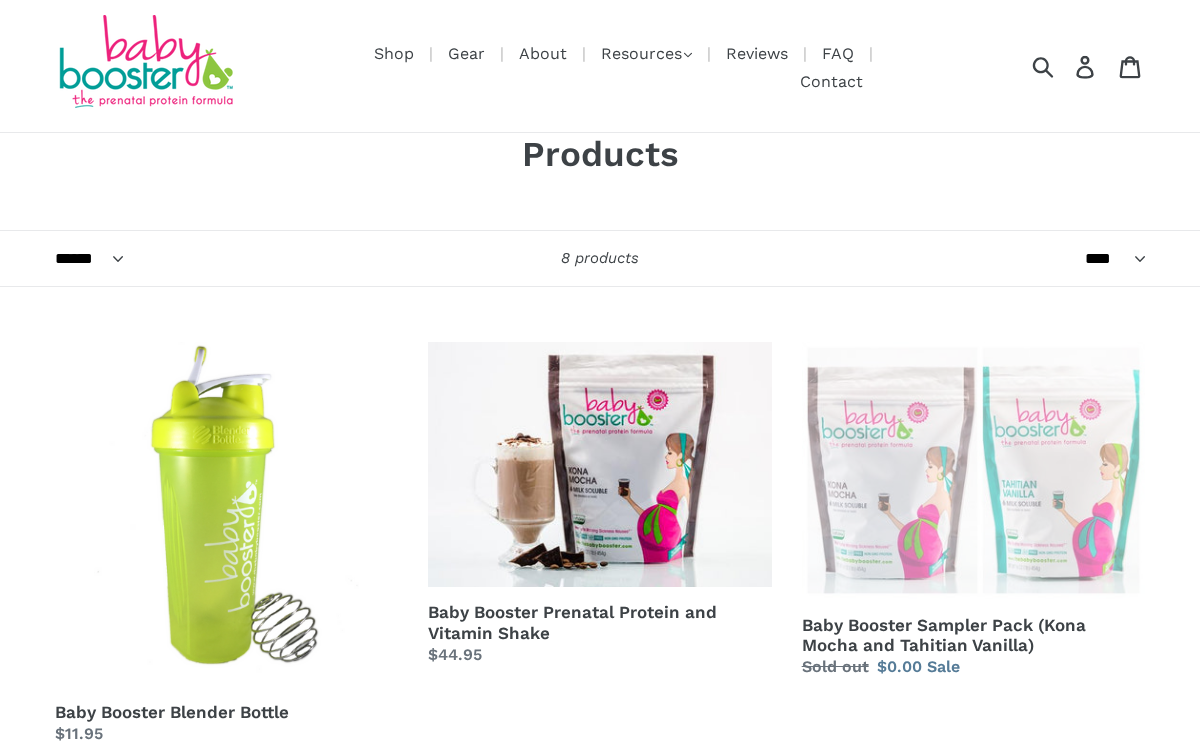 scroll, scrollTop: 0, scrollLeft: 0, axis: both 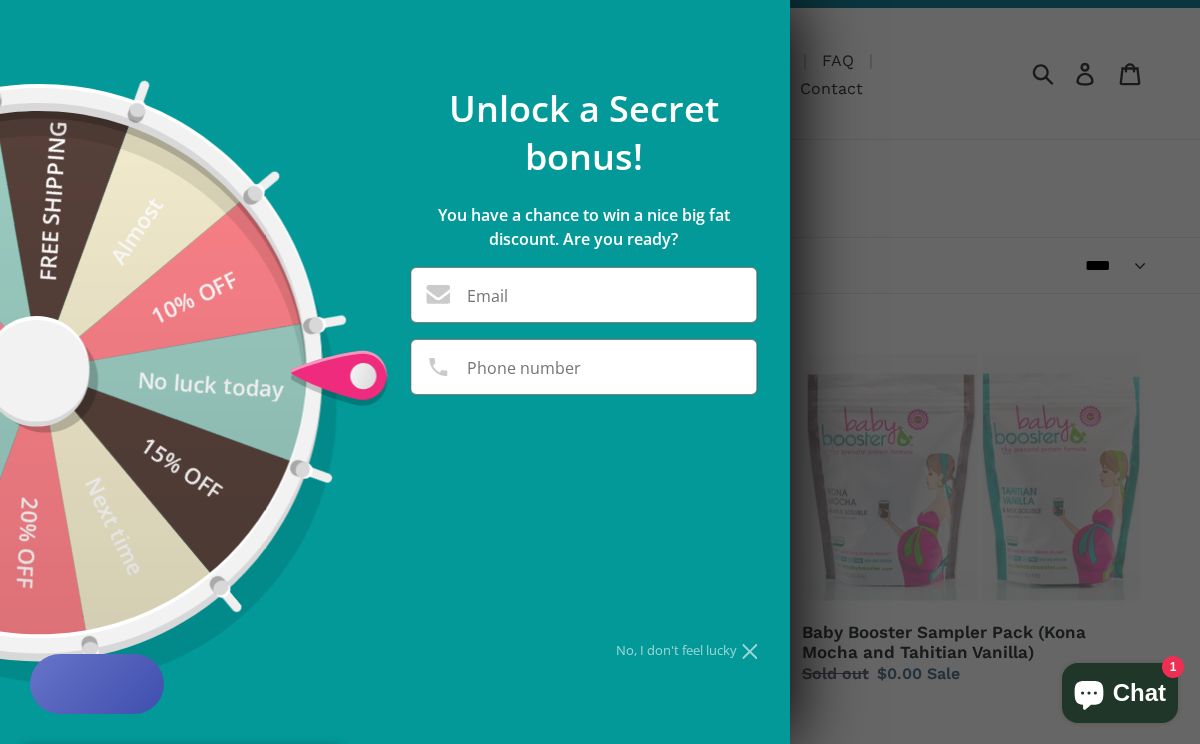 click at bounding box center [600, 372] 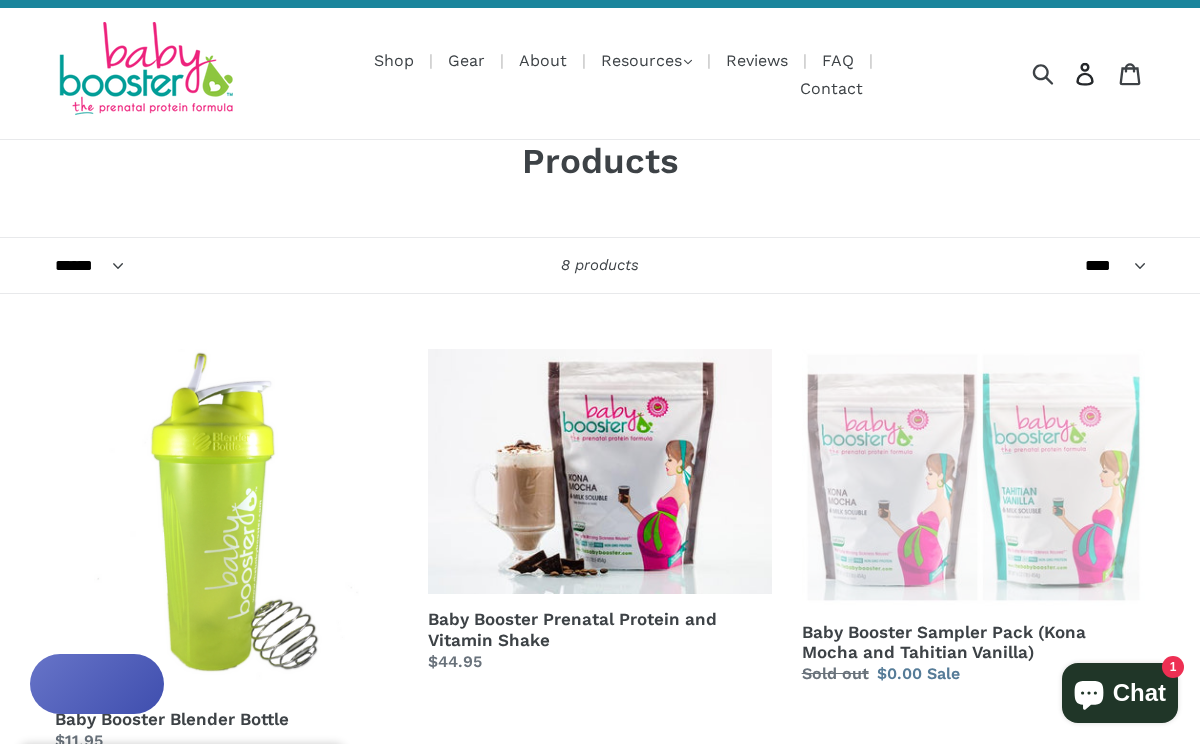 click 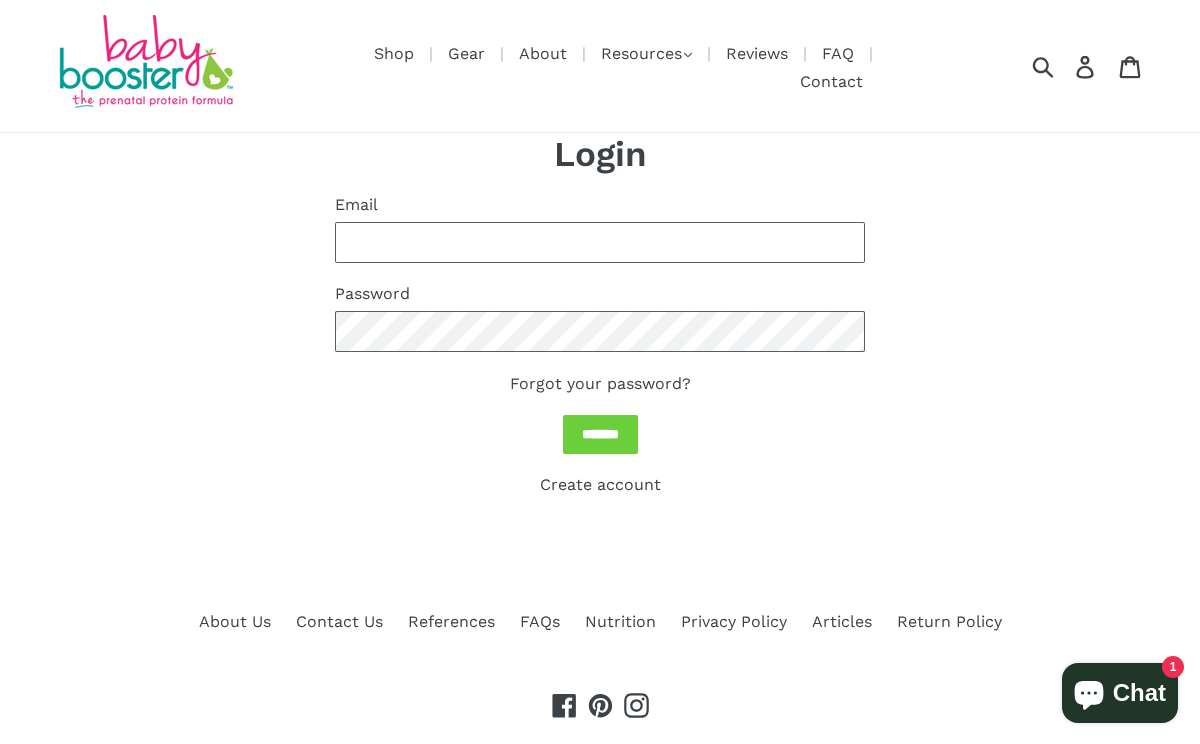scroll, scrollTop: 0, scrollLeft: 0, axis: both 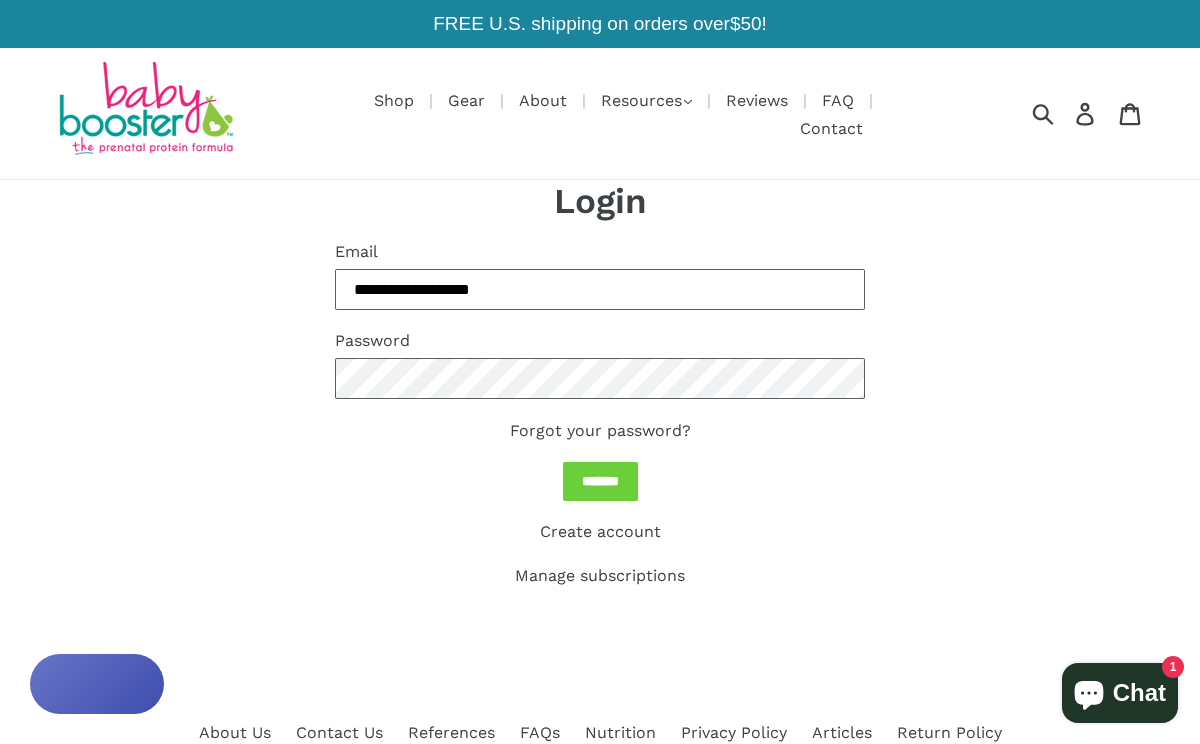 type on "**********" 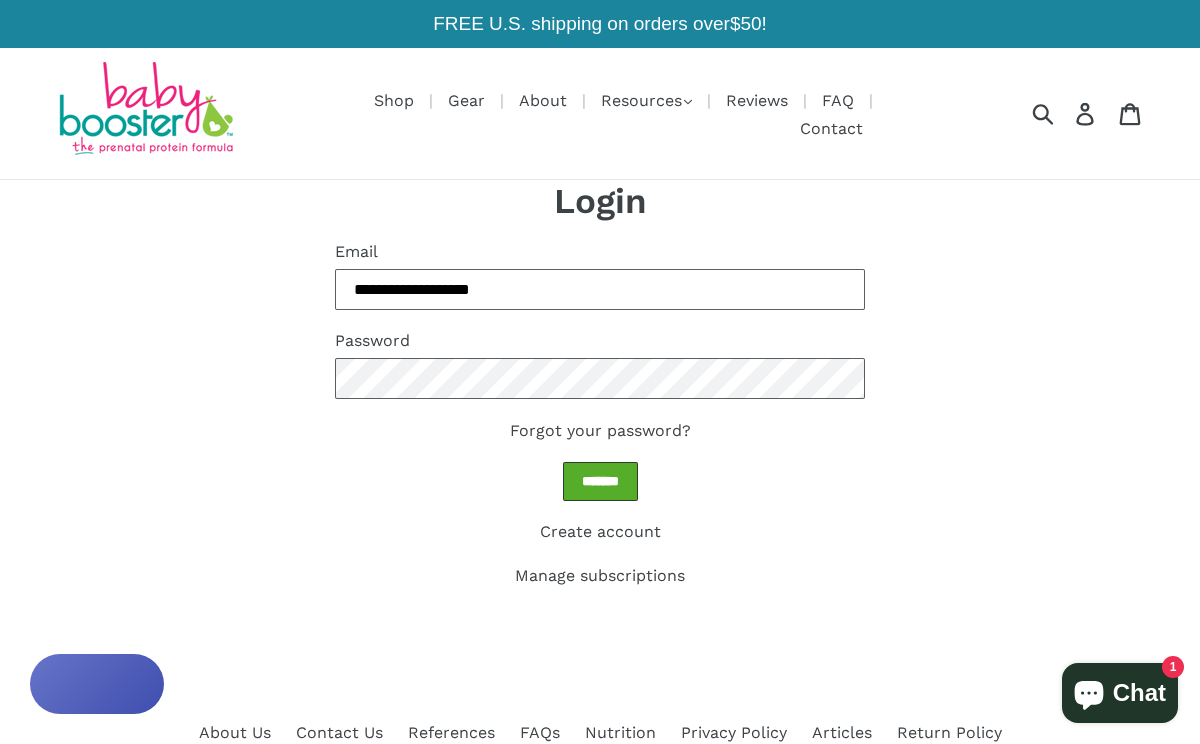 click on "*******" at bounding box center (600, 481) 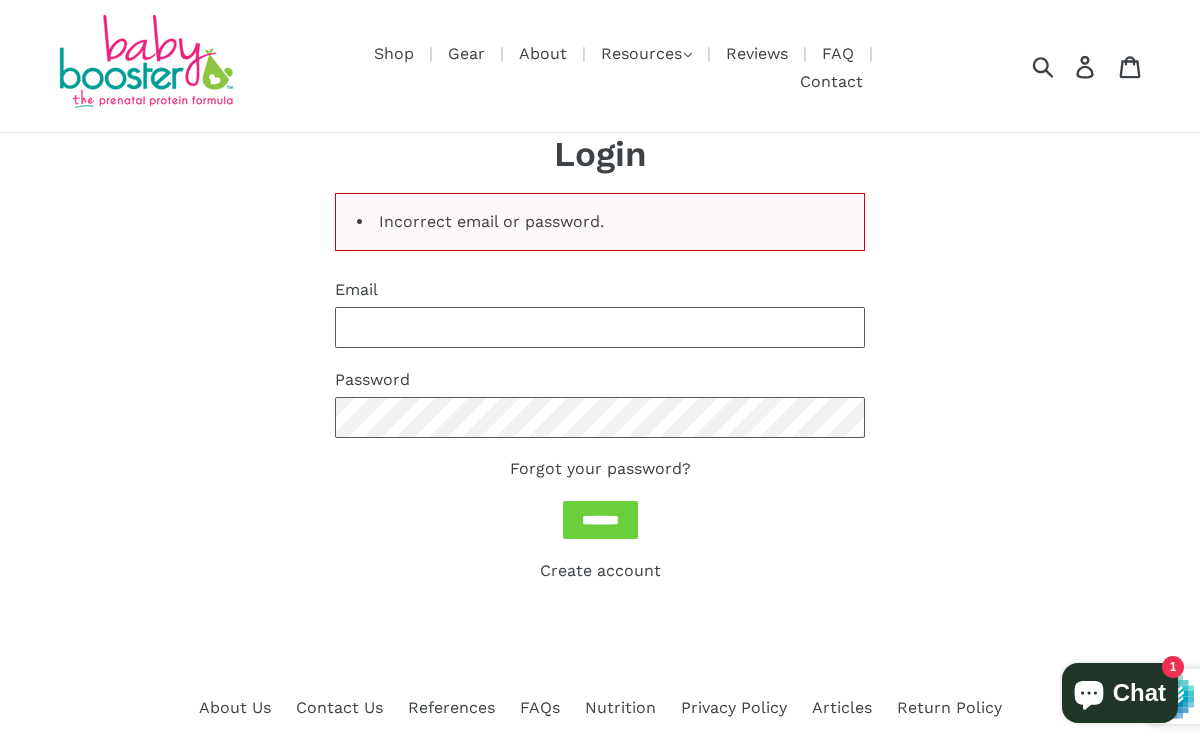 scroll, scrollTop: 0, scrollLeft: 0, axis: both 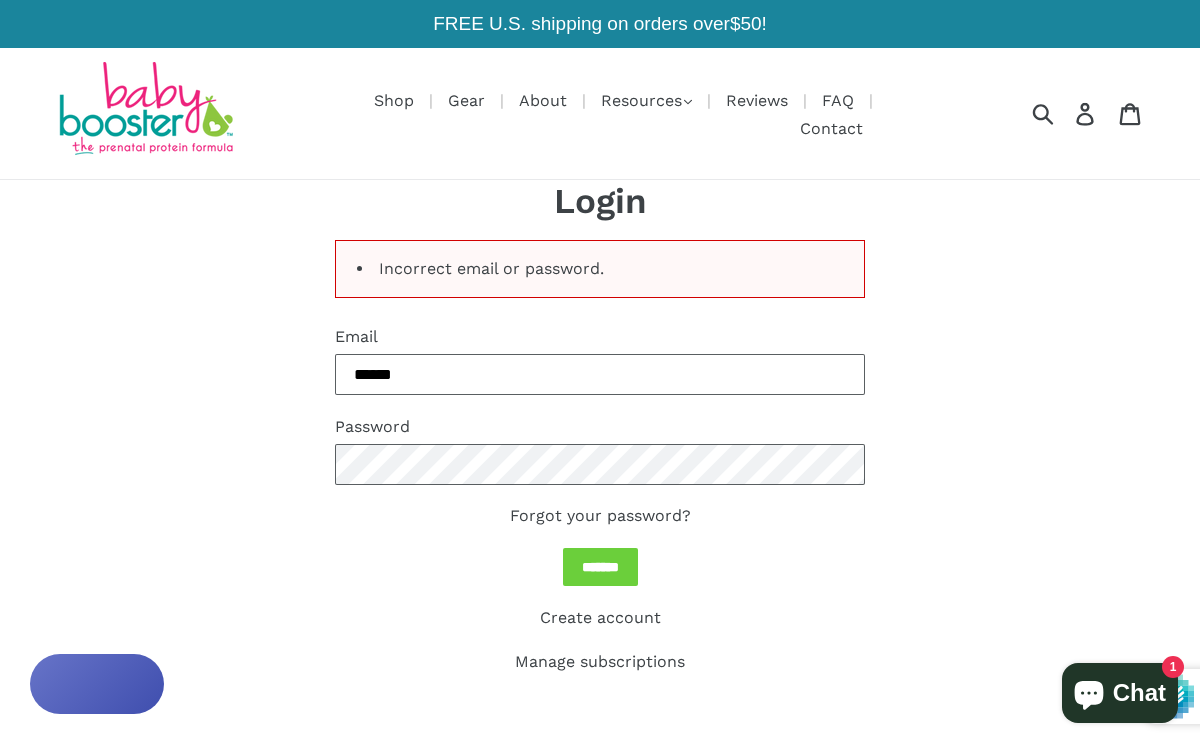 type on "**********" 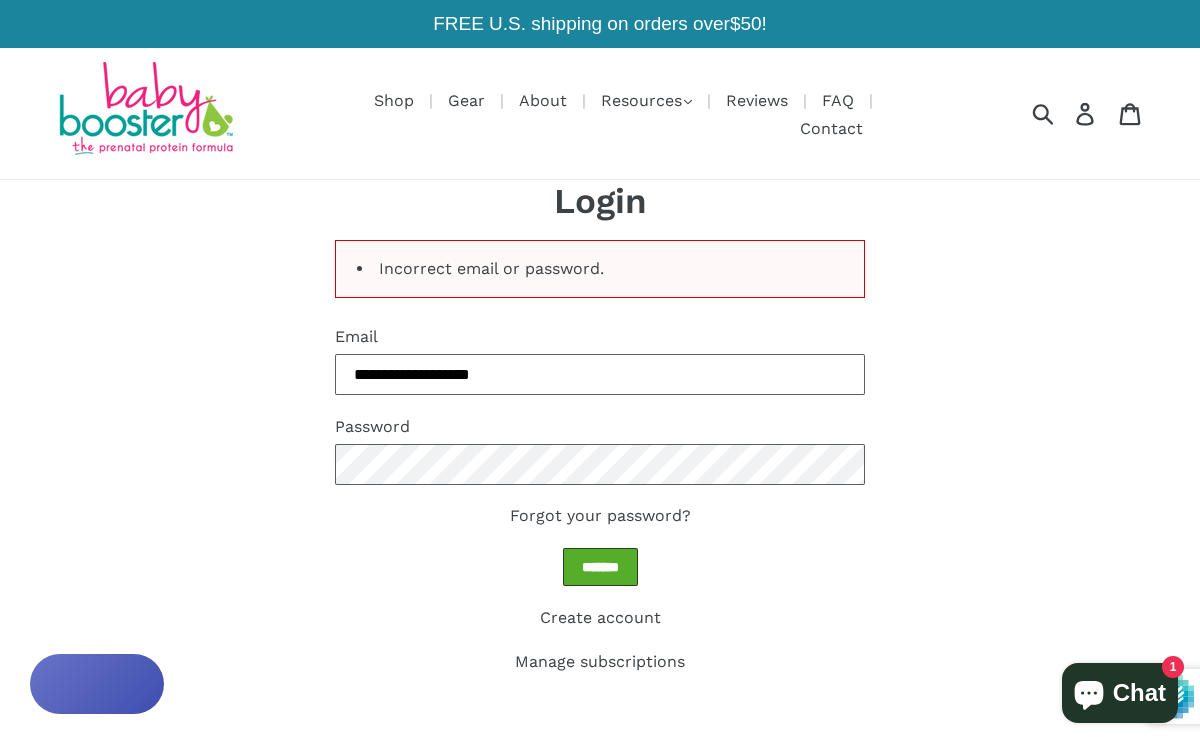 click on "*******" at bounding box center (600, 567) 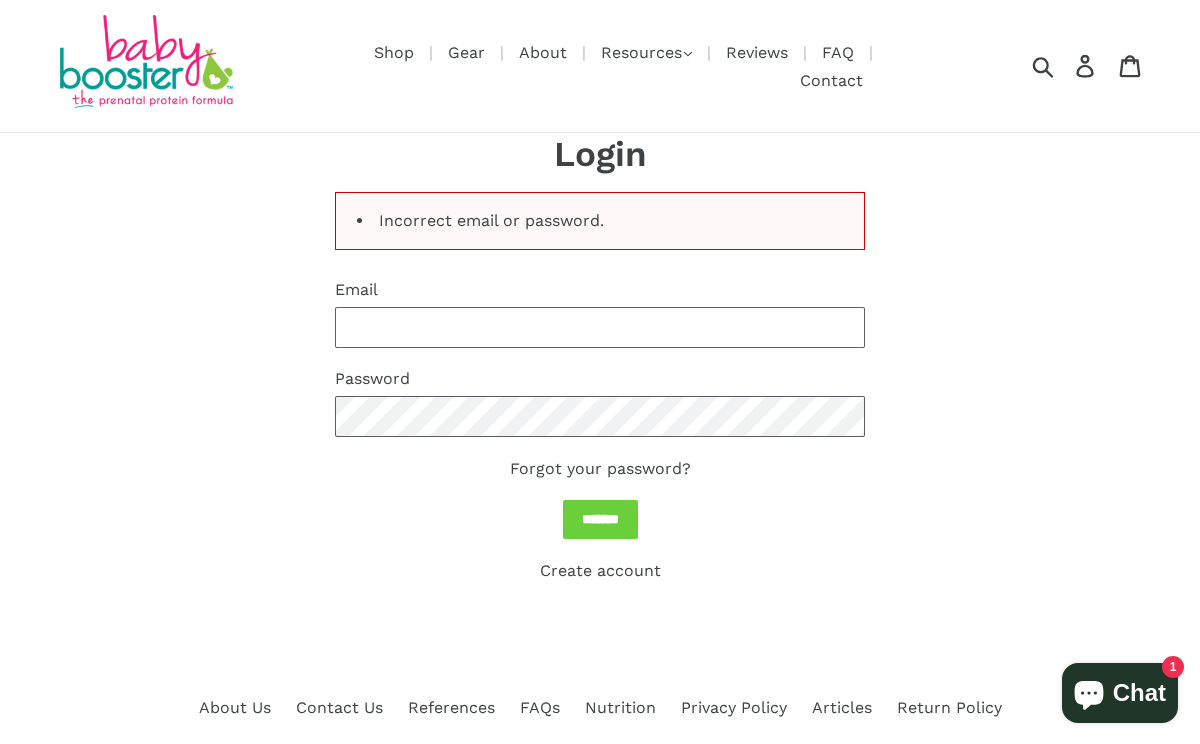 scroll, scrollTop: 0, scrollLeft: 0, axis: both 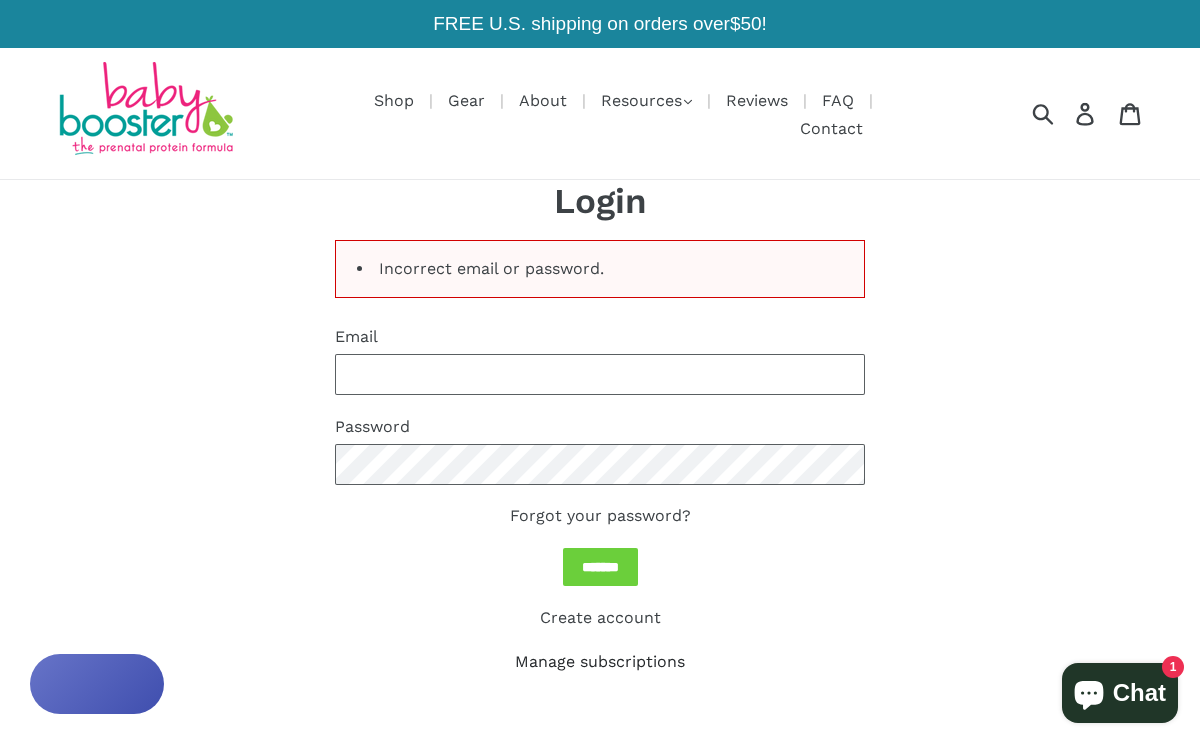 click on "Manage subscriptions" at bounding box center [600, 661] 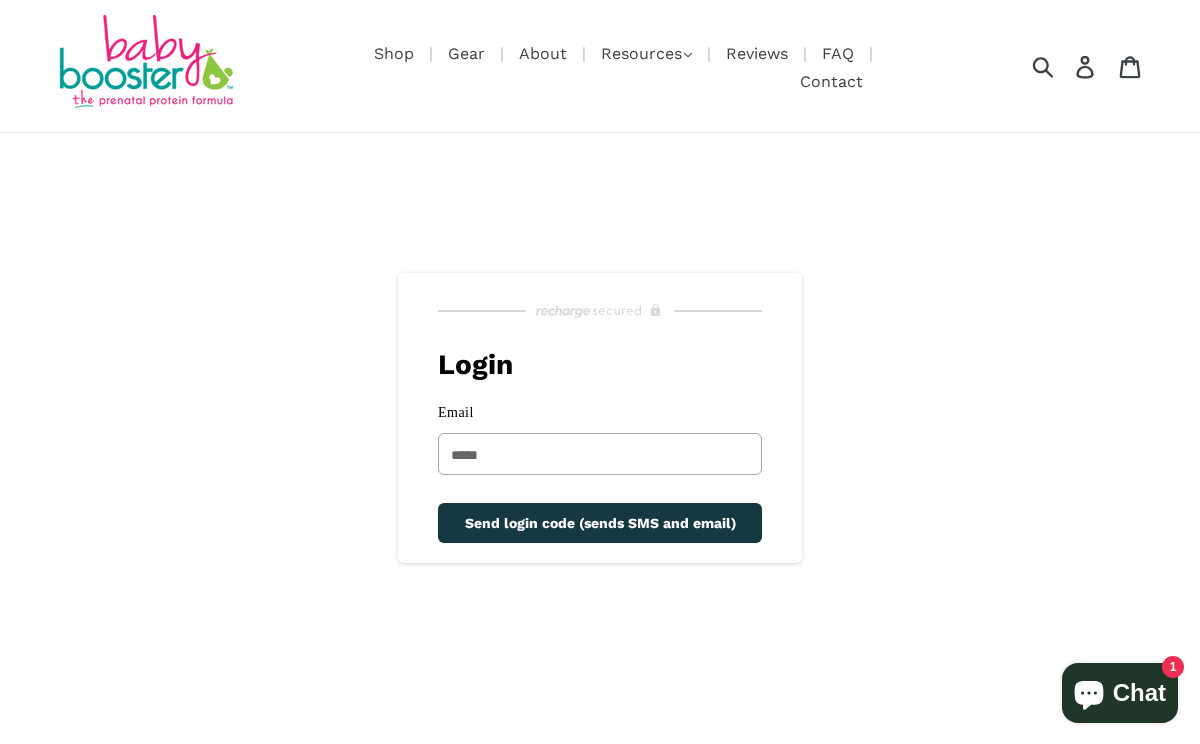 scroll, scrollTop: 0, scrollLeft: 0, axis: both 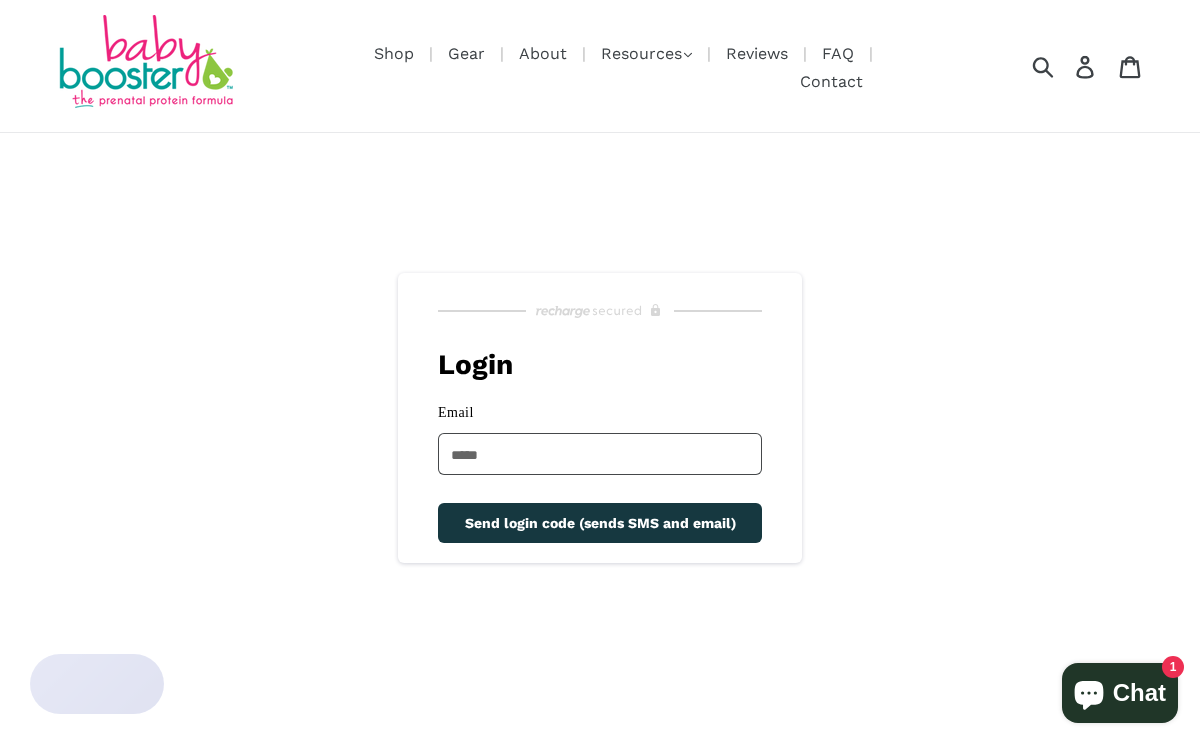 click on "Email" at bounding box center (600, 454) 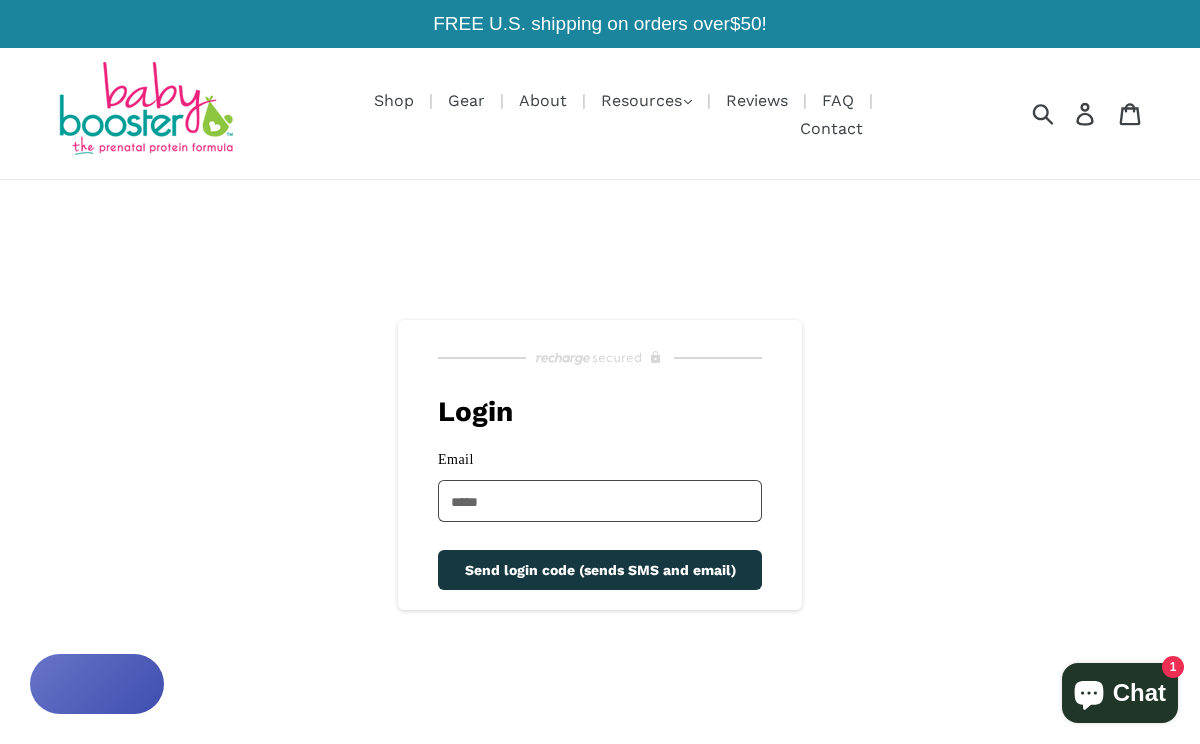 scroll, scrollTop: 0, scrollLeft: 0, axis: both 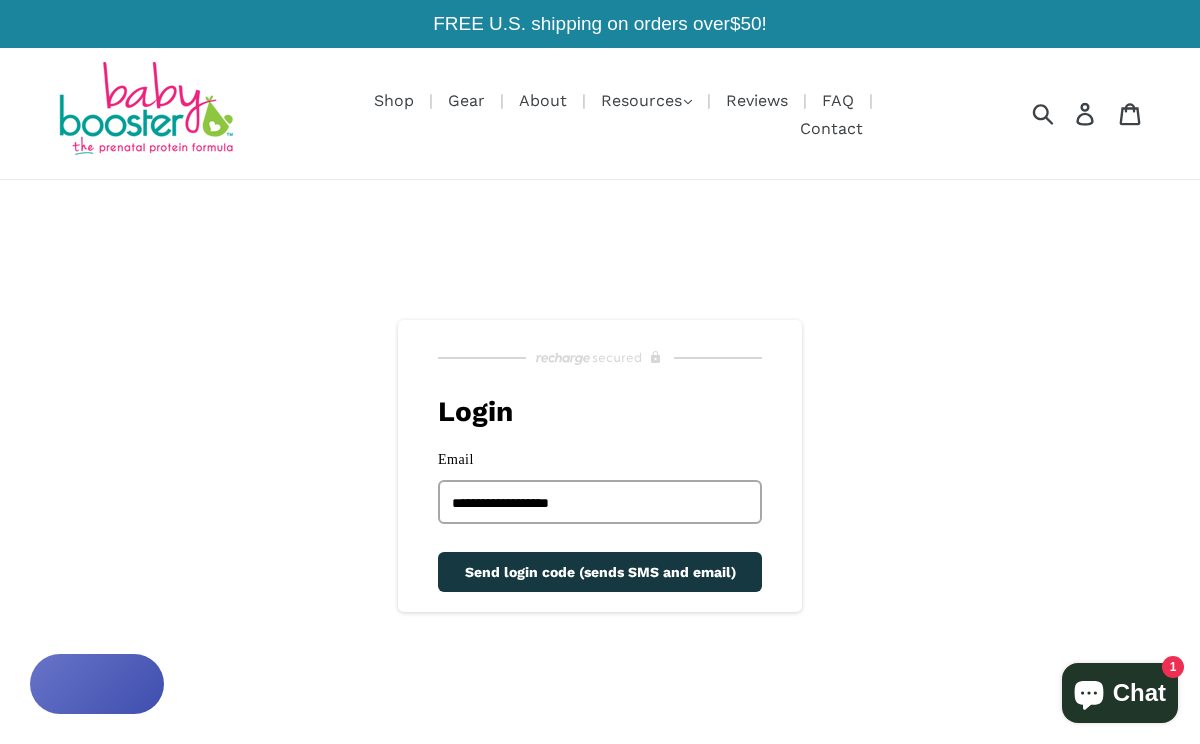 click on "Send login code (sends SMS and email)" at bounding box center [600, 572] 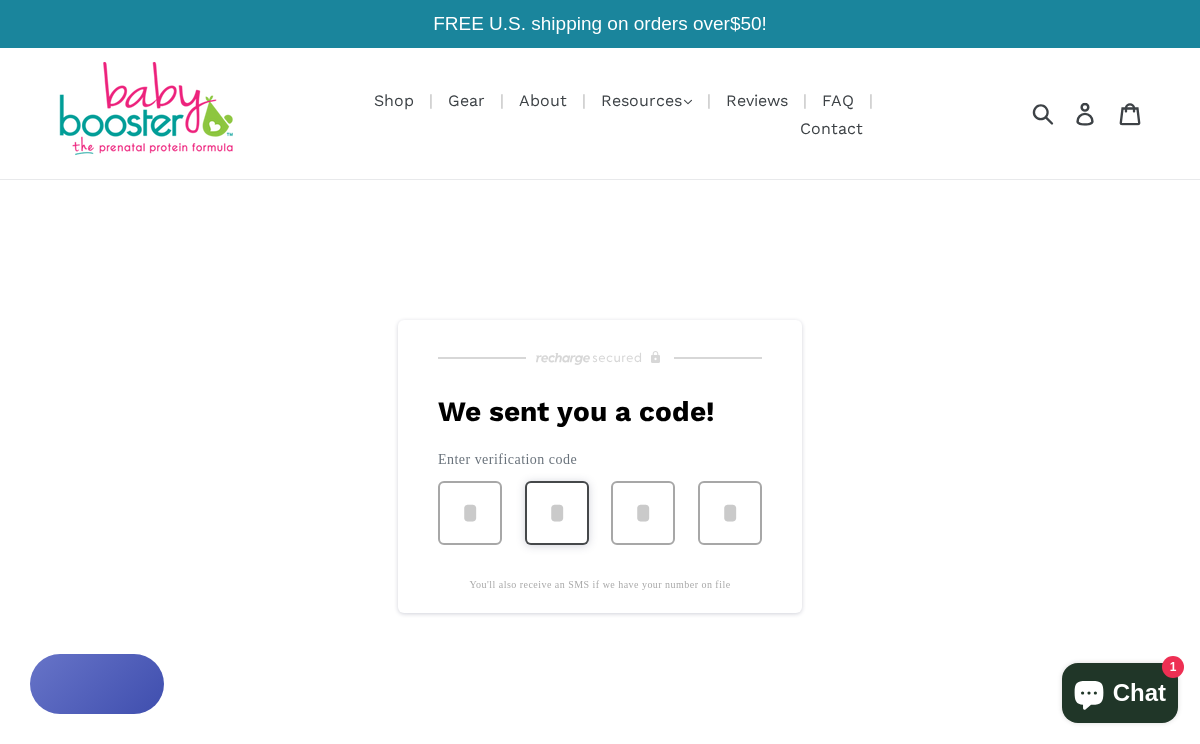 type on "*" 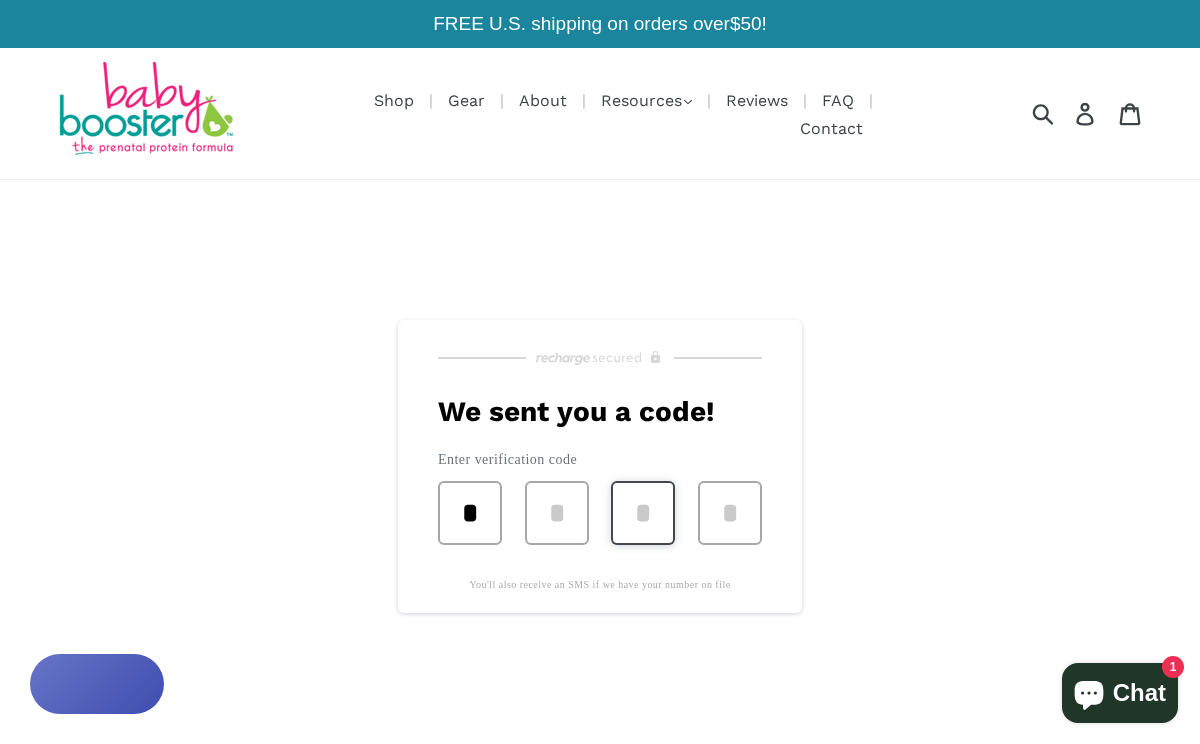 type on "*" 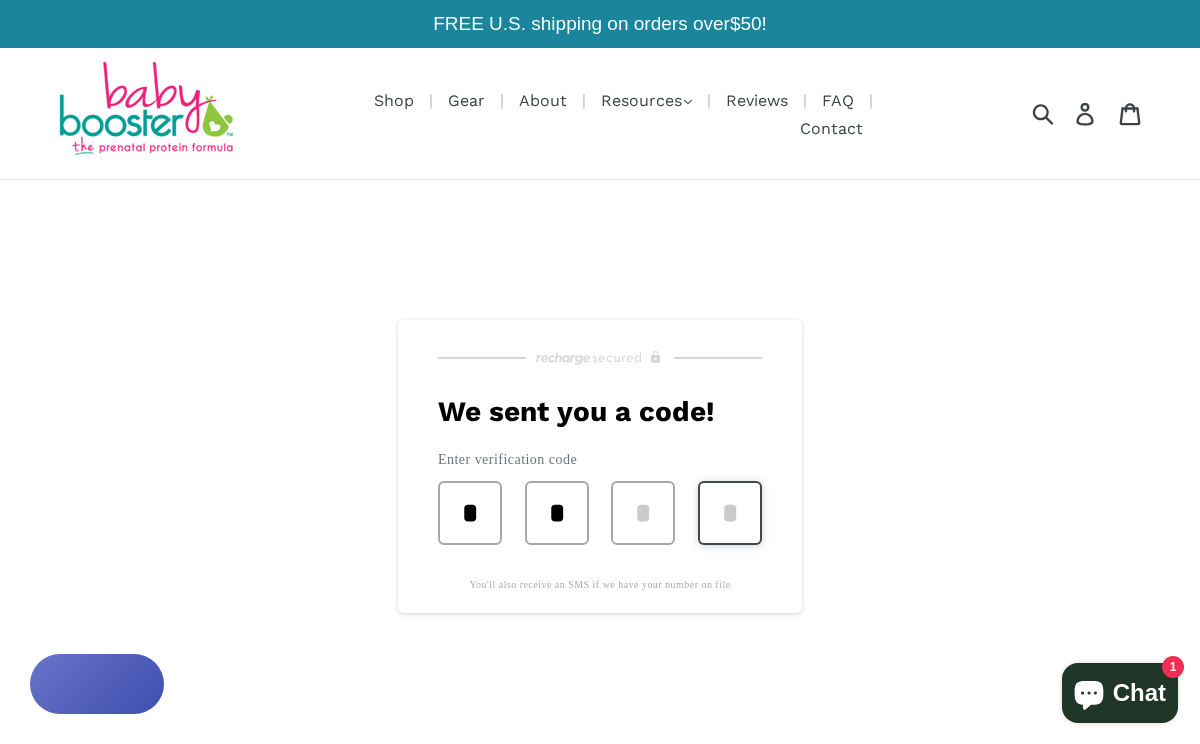 type on "*" 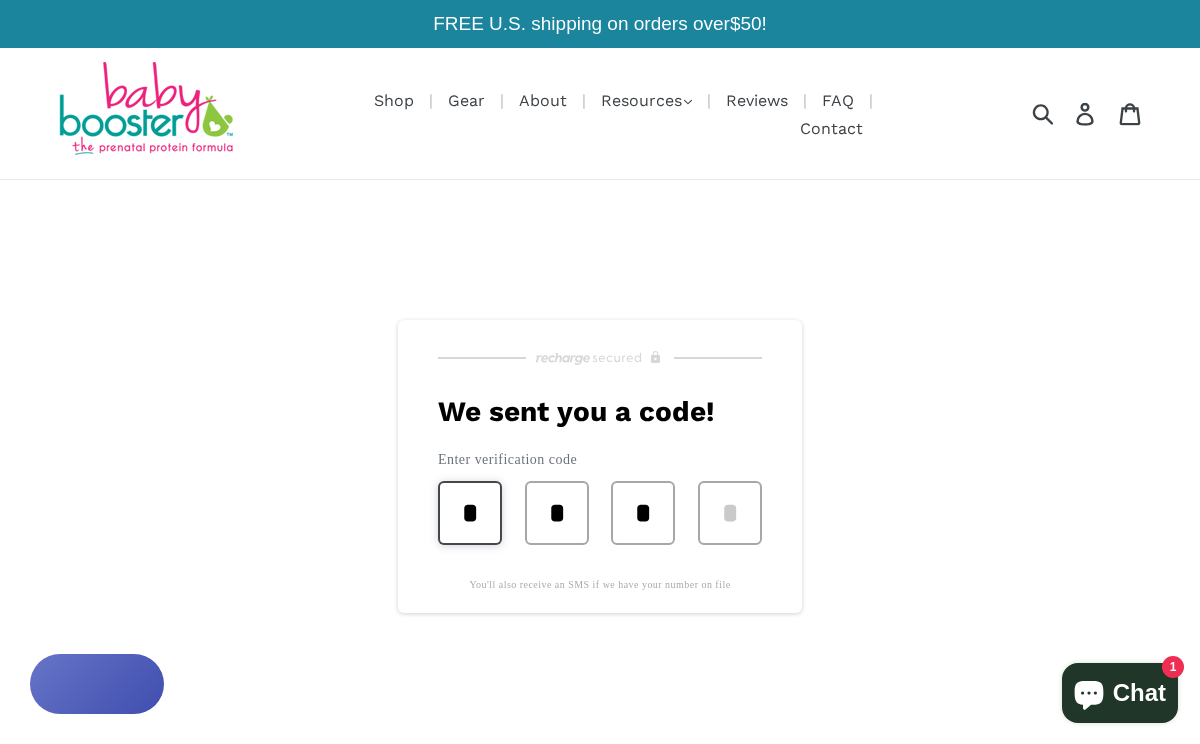 type on "*" 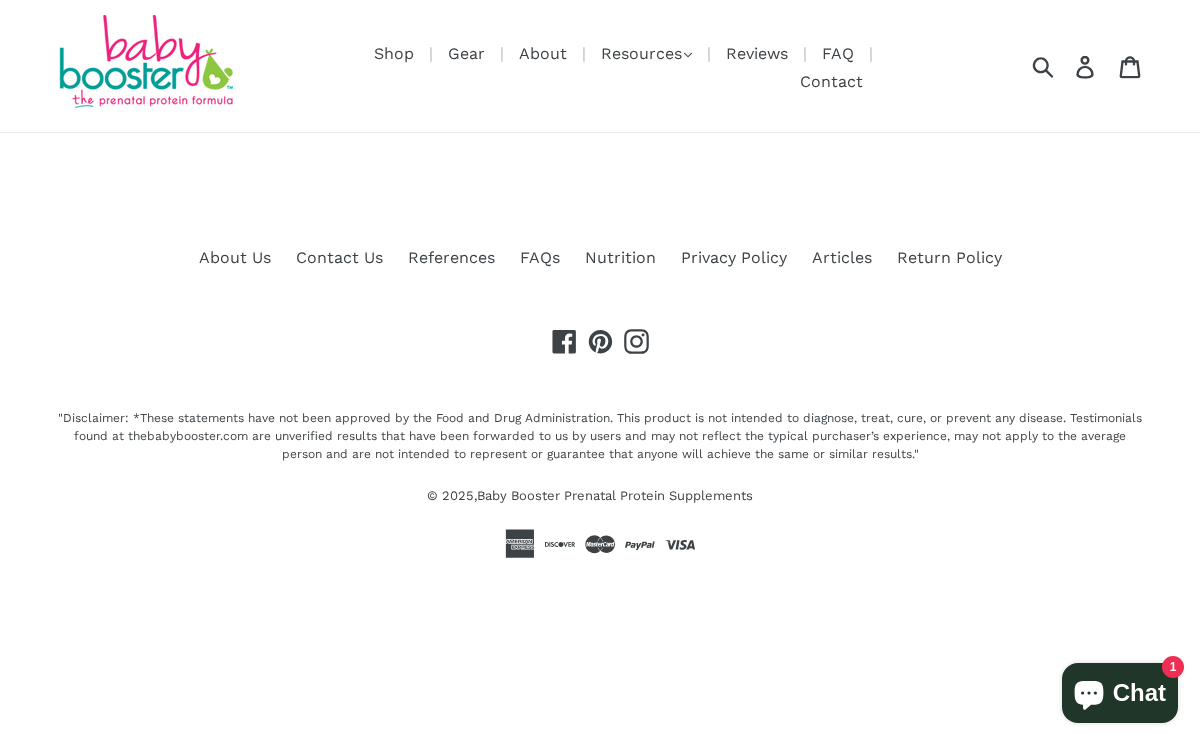 scroll, scrollTop: 0, scrollLeft: 0, axis: both 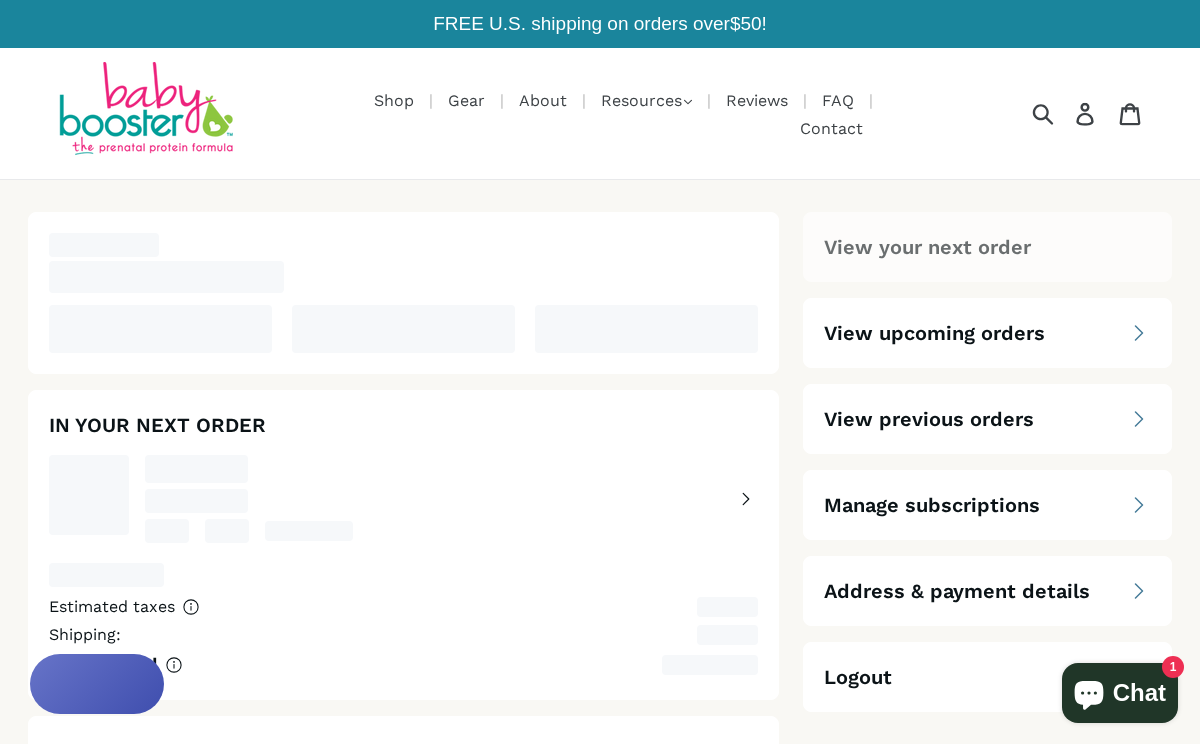 click on "Shop
Gear
About
Resources
.cls-1{fill:#231f20}
Nutrition
Recipes
Articles
Reviews
FAQ
Contact" at bounding box center [600, 113] 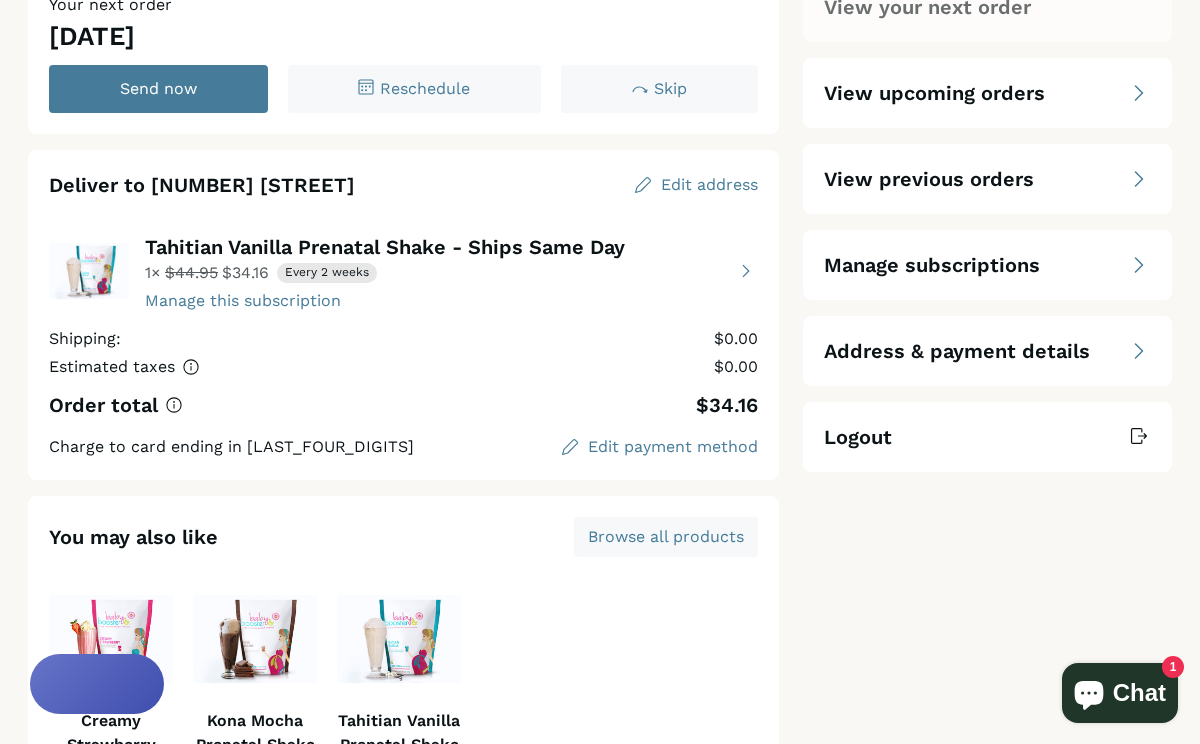 scroll, scrollTop: 280, scrollLeft: 0, axis: vertical 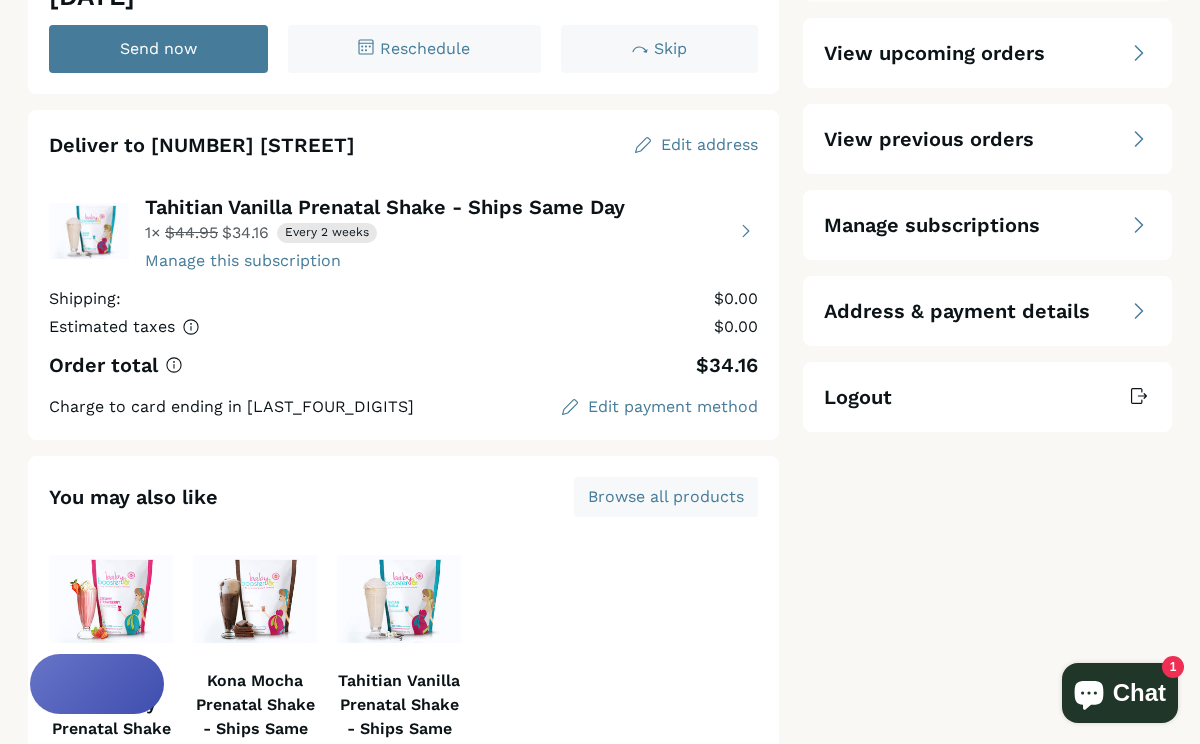 click at bounding box center (403, 231) 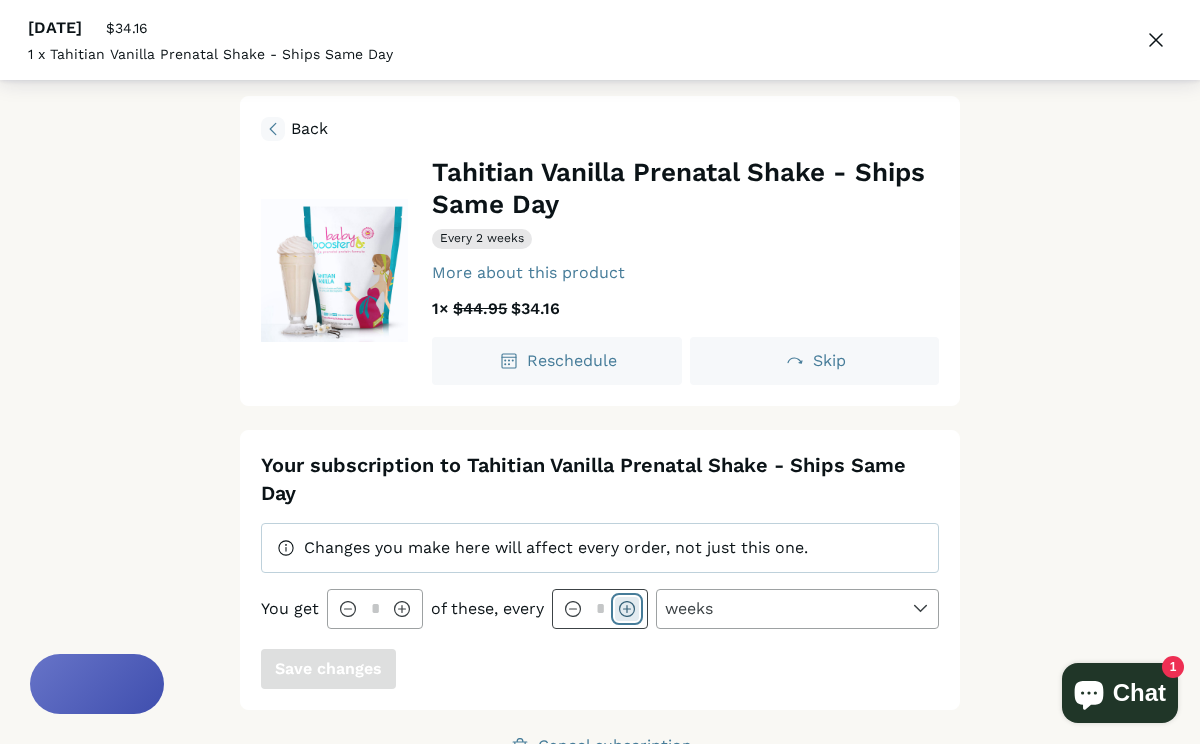 click 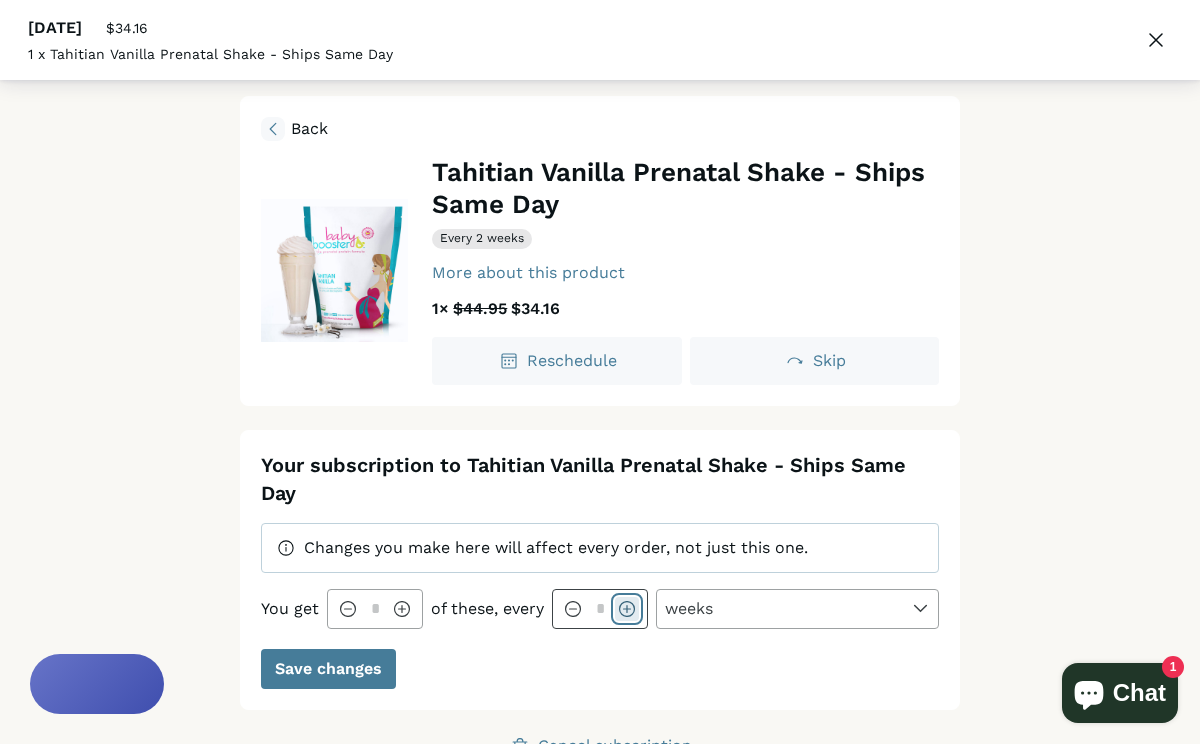 click 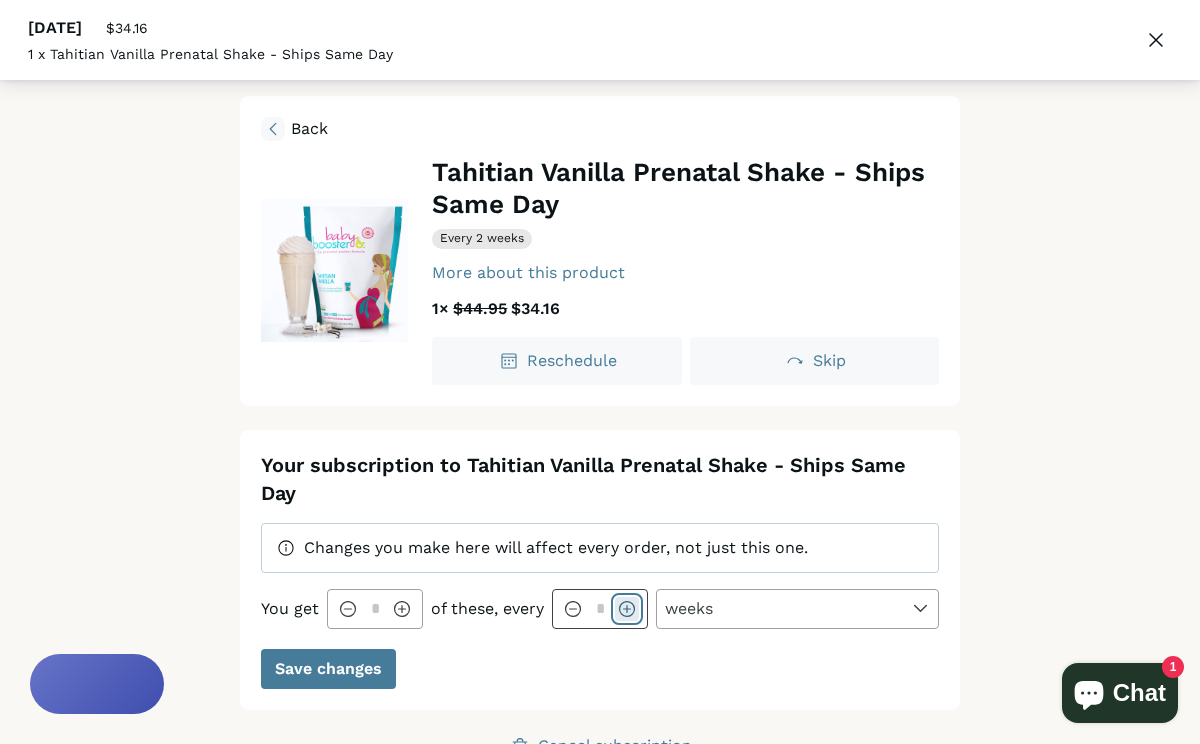 click 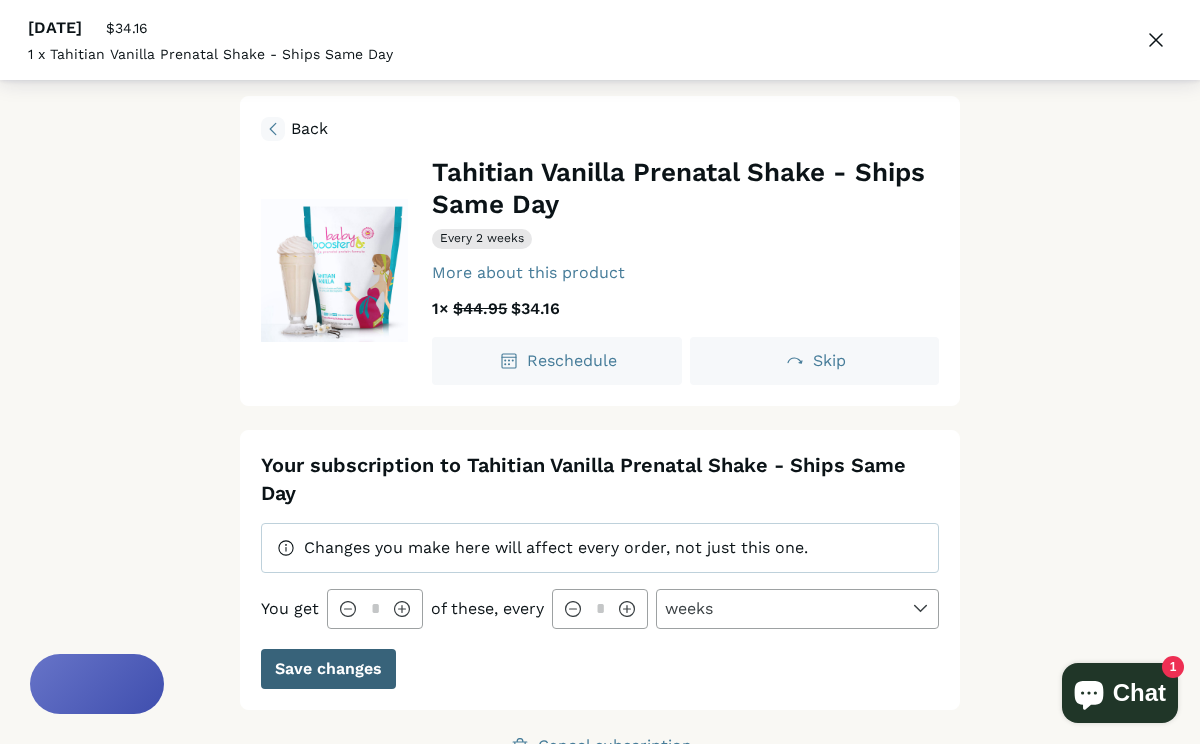 click on "Save changes" at bounding box center (328, 669) 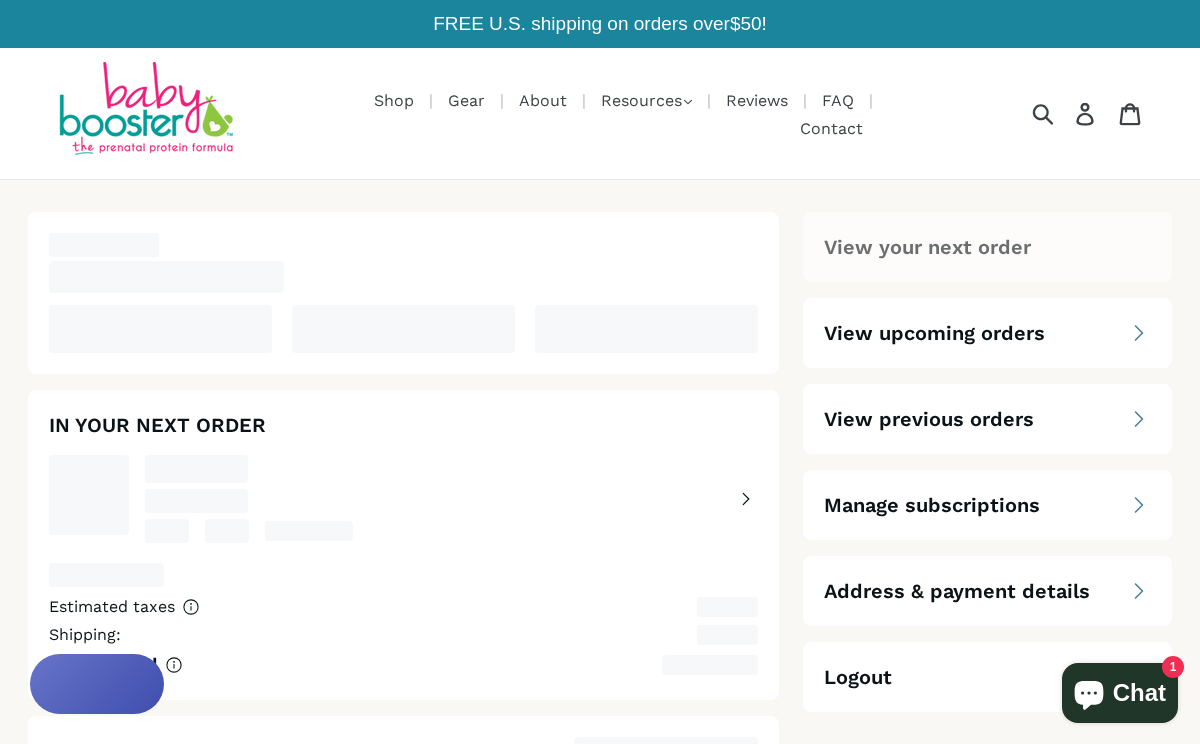 select on "****" 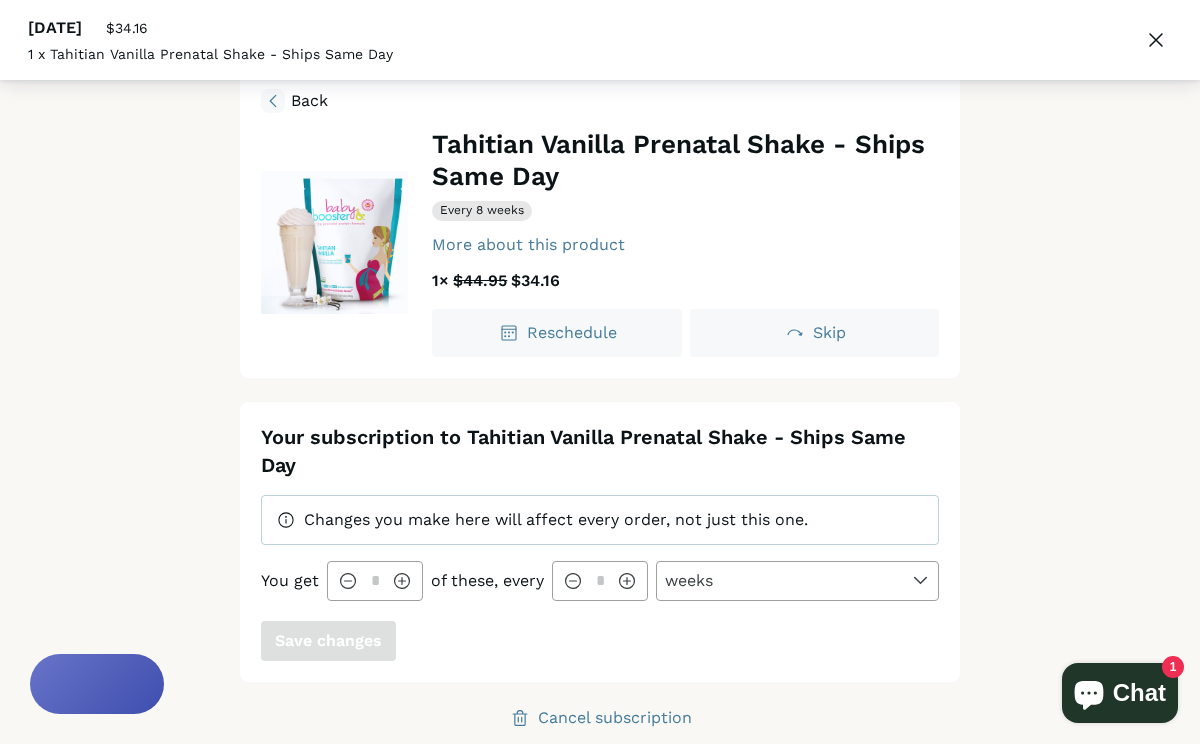 scroll, scrollTop: 30, scrollLeft: 0, axis: vertical 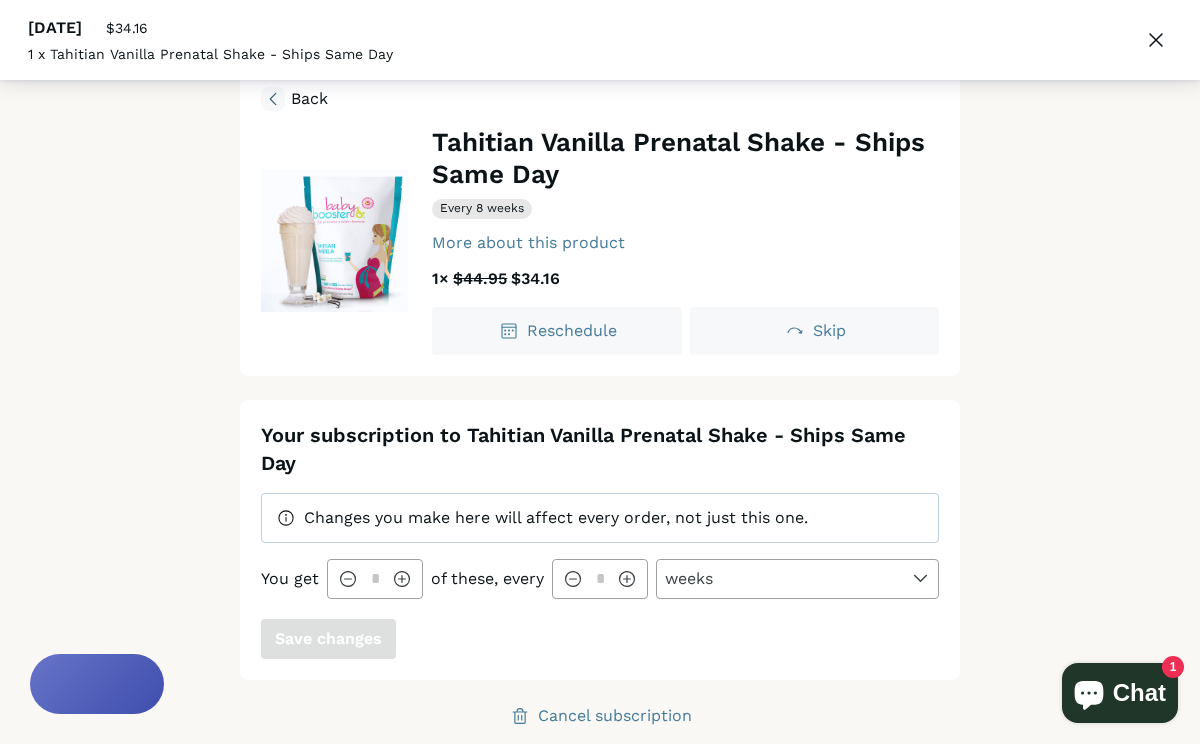 click on "Back" at bounding box center [309, 98] 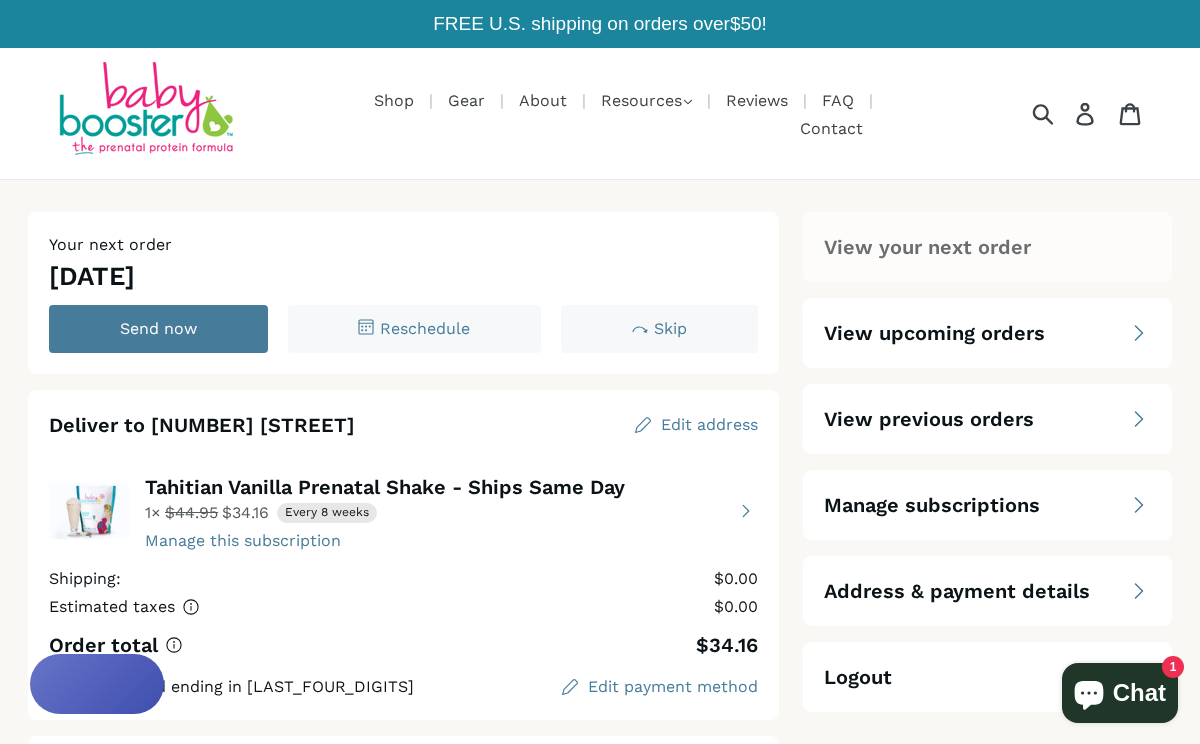scroll, scrollTop: 40, scrollLeft: 0, axis: vertical 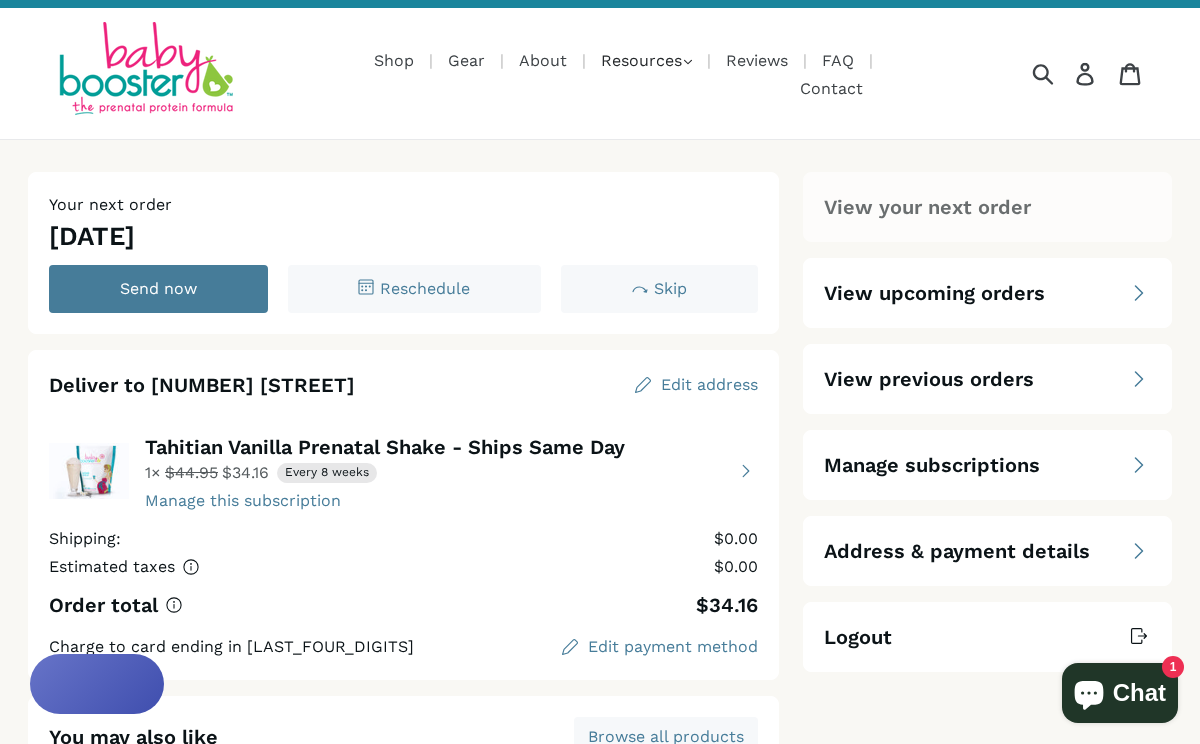 click on "Resources
.cls-1{fill:#231f20}" at bounding box center (646, 61) 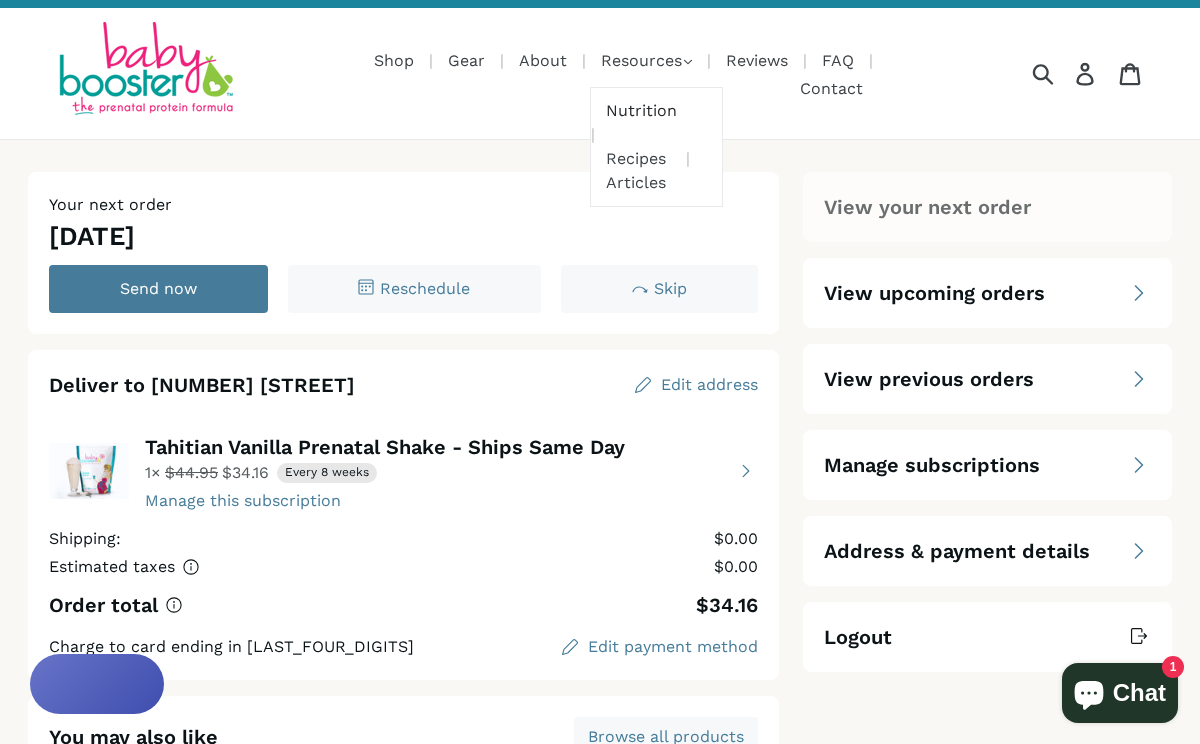 click on "Nutrition" at bounding box center [641, 110] 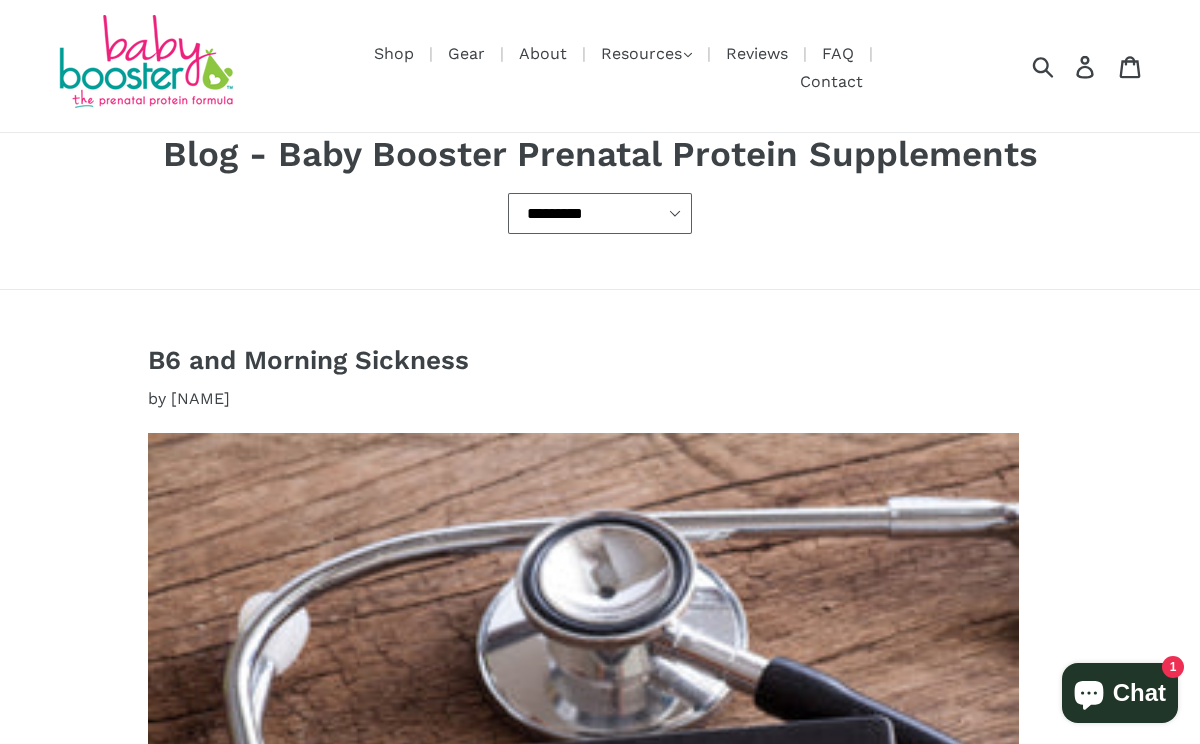 scroll, scrollTop: 0, scrollLeft: 0, axis: both 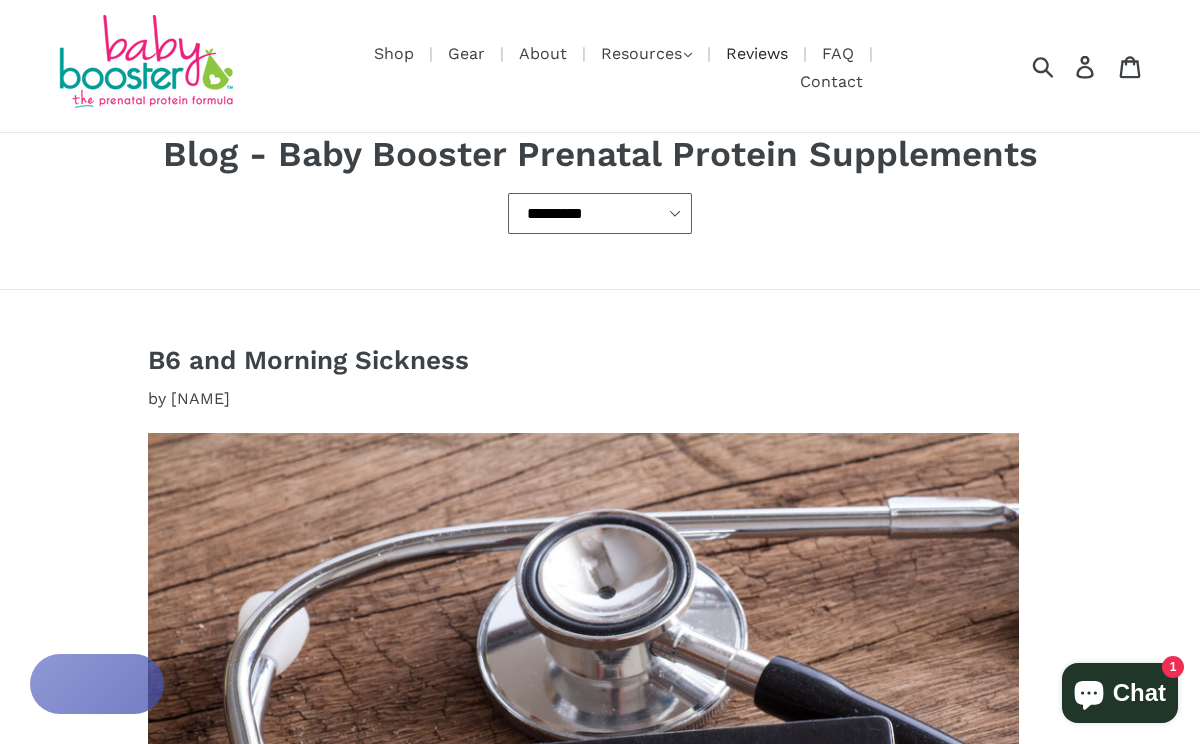 click on "Reviews" at bounding box center [757, 53] 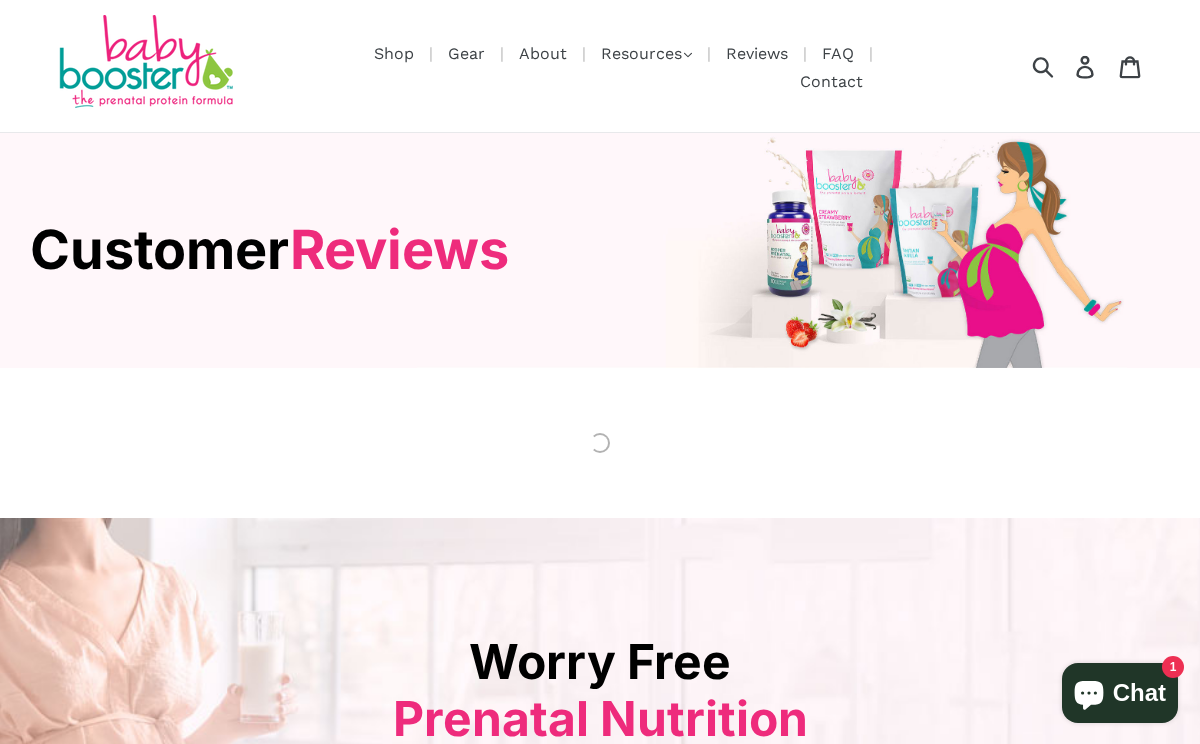 scroll, scrollTop: 0, scrollLeft: 0, axis: both 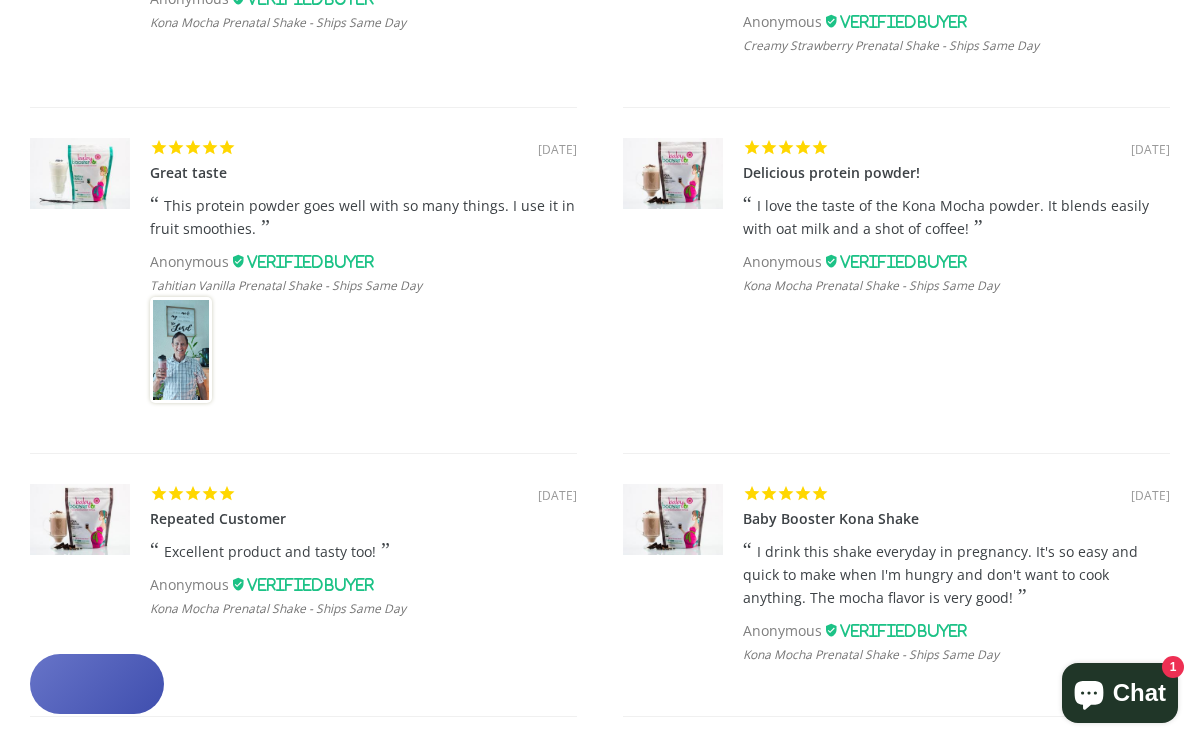 click at bounding box center (181, 350) 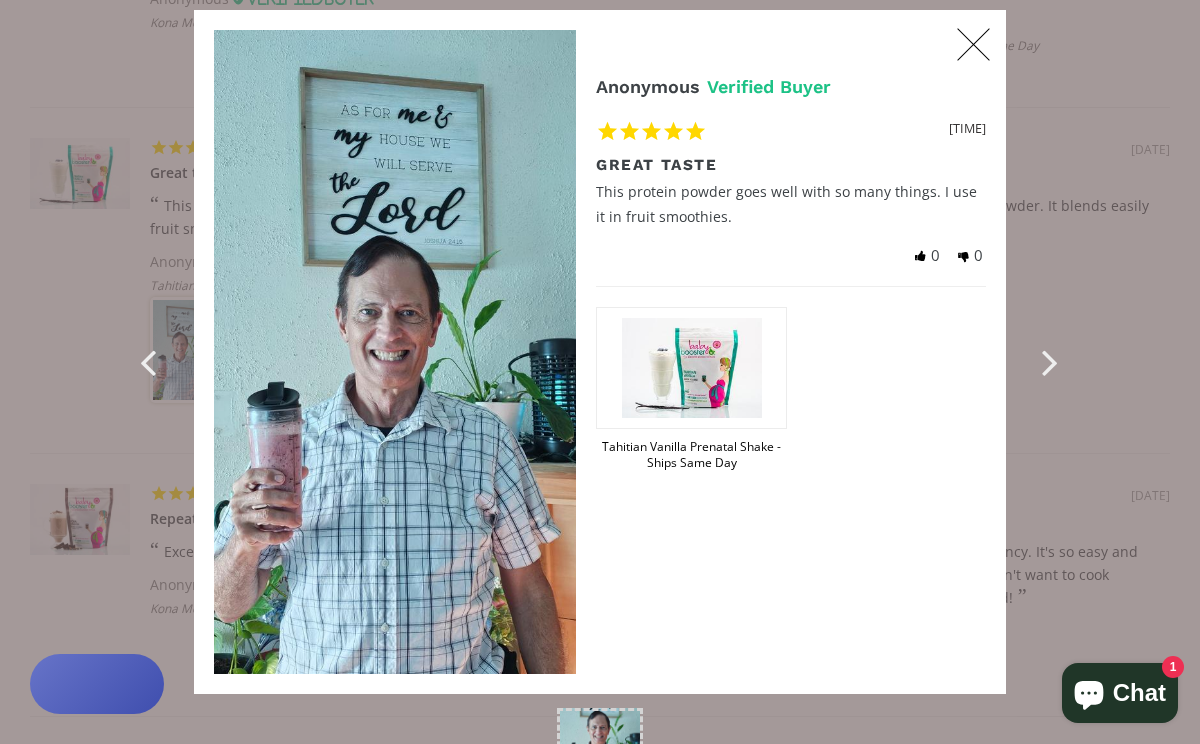 click on "X" at bounding box center [973, 45] 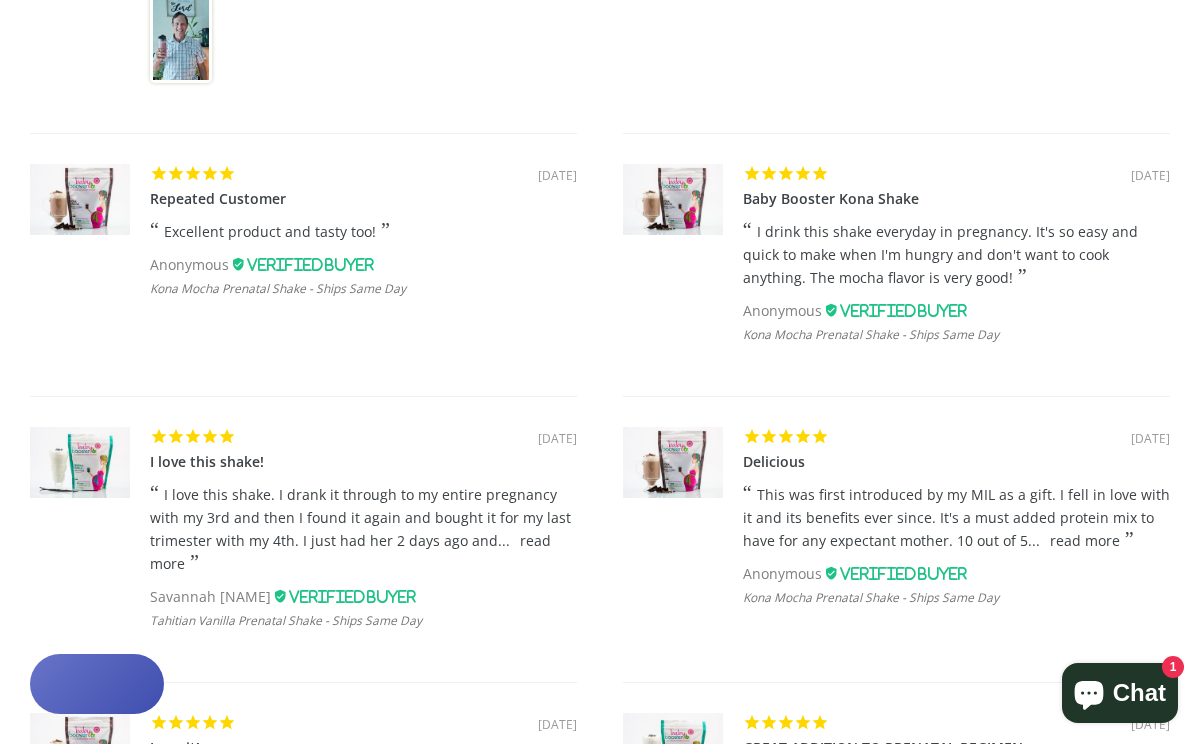 scroll, scrollTop: 1560, scrollLeft: 0, axis: vertical 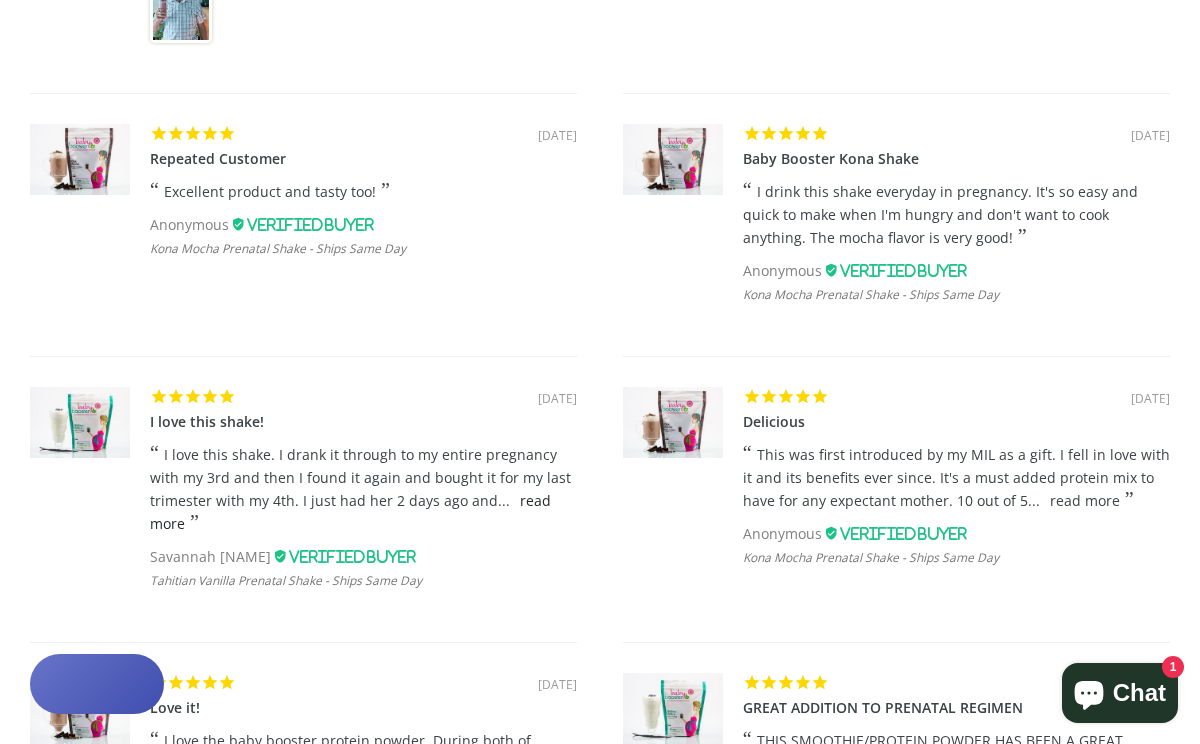 click on "read more" at bounding box center [350, 512] 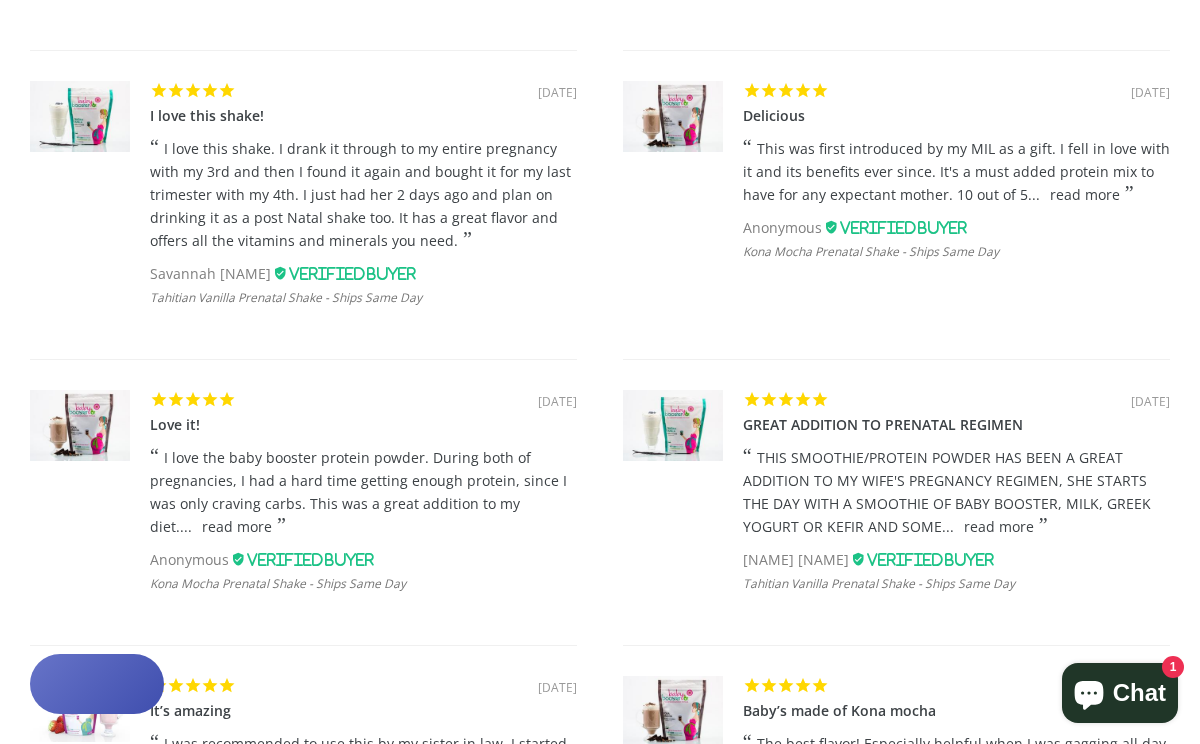 scroll, scrollTop: 1880, scrollLeft: 0, axis: vertical 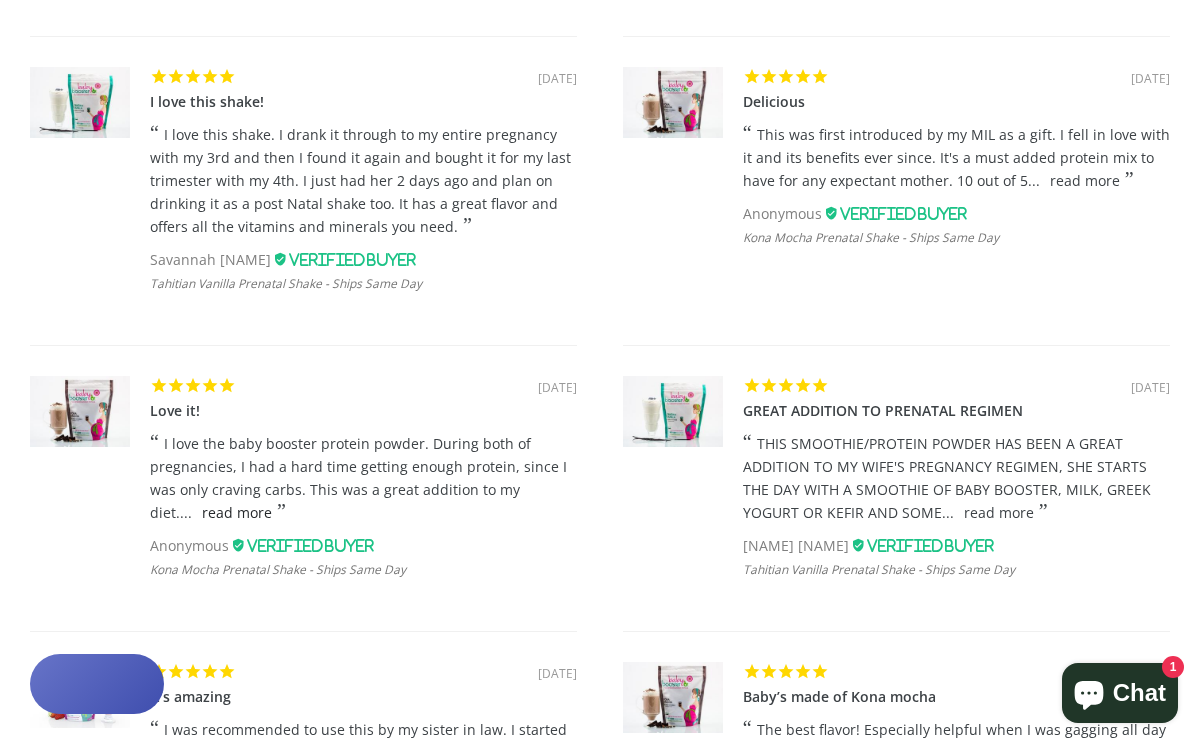 click on "read more" at bounding box center (237, 512) 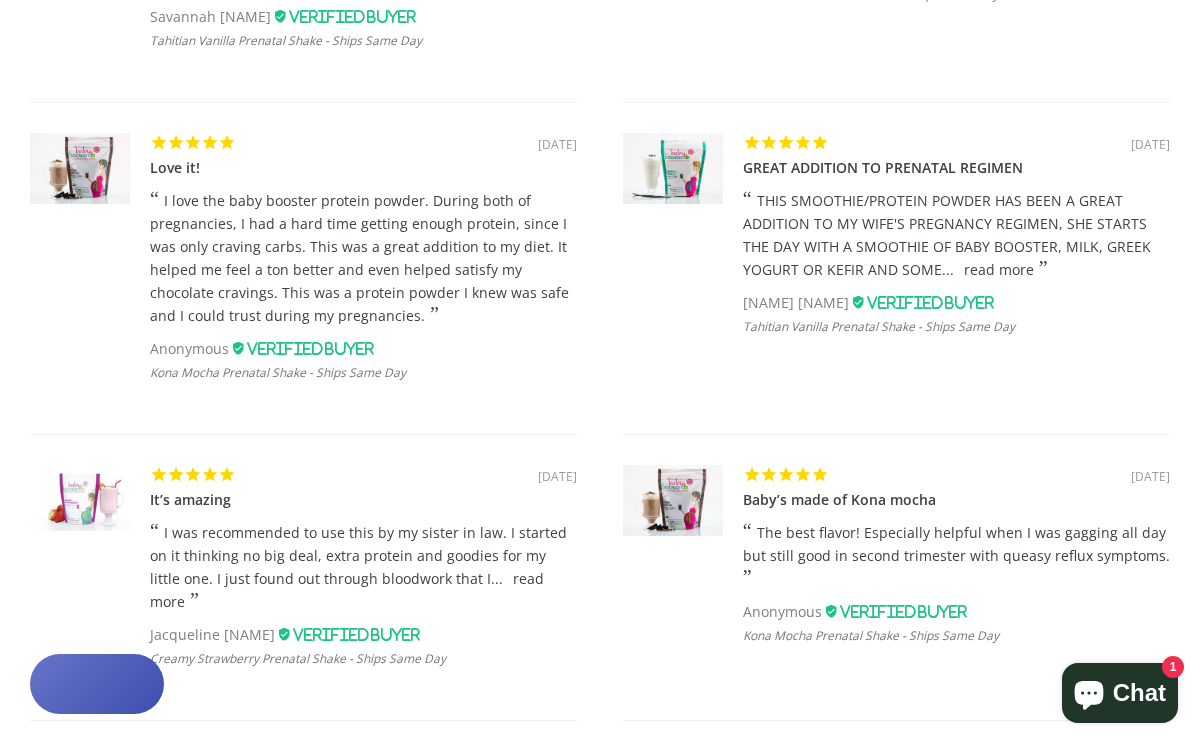scroll, scrollTop: 2160, scrollLeft: 0, axis: vertical 